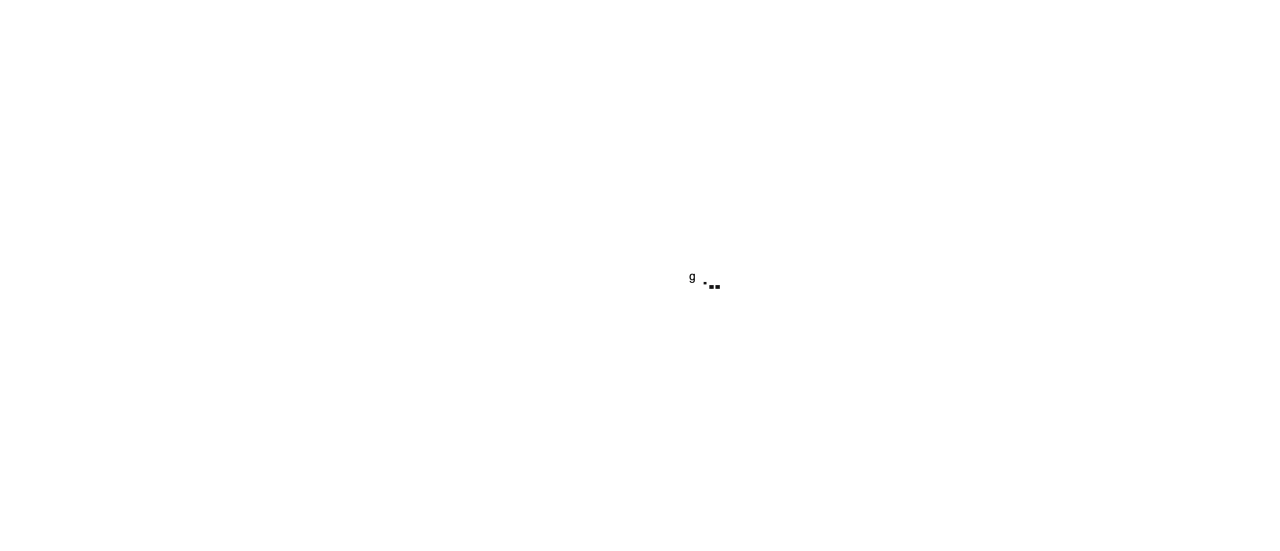 scroll, scrollTop: 0, scrollLeft: 0, axis: both 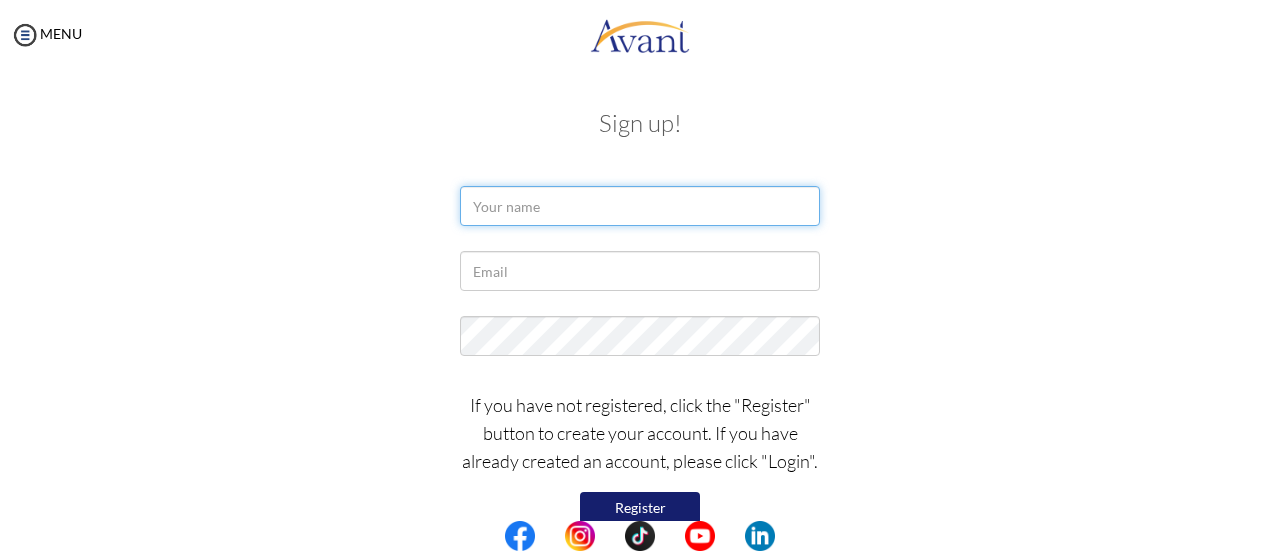click at bounding box center [640, 206] 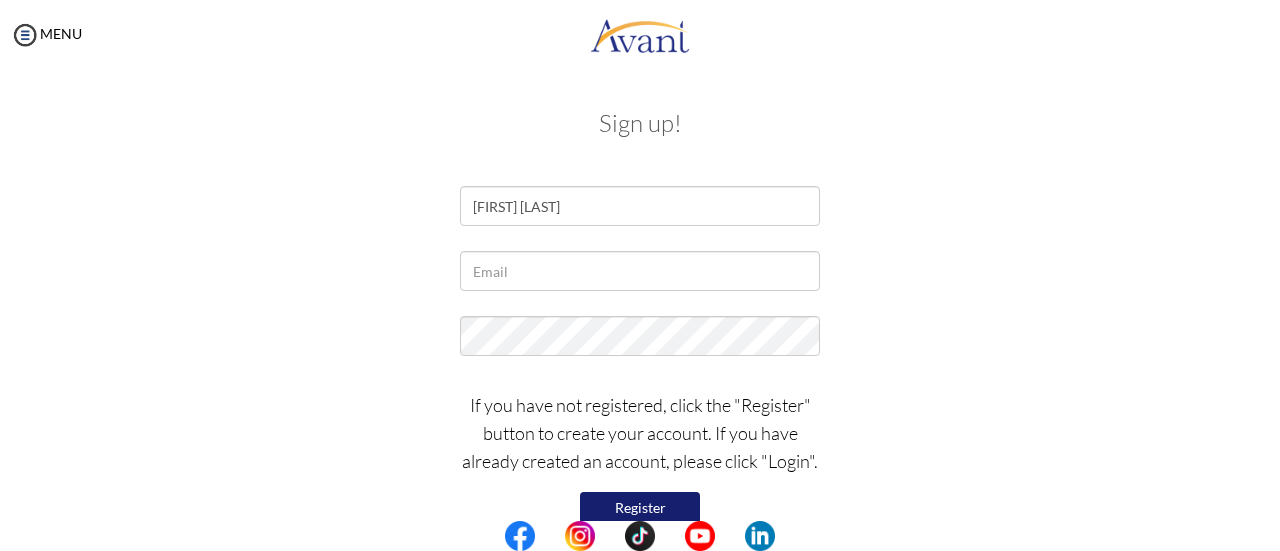 click on "If you have not registered, click the "Register" button to create your account. If you have already created an account, please click "Login".
Register
Log in" at bounding box center (640, 471) 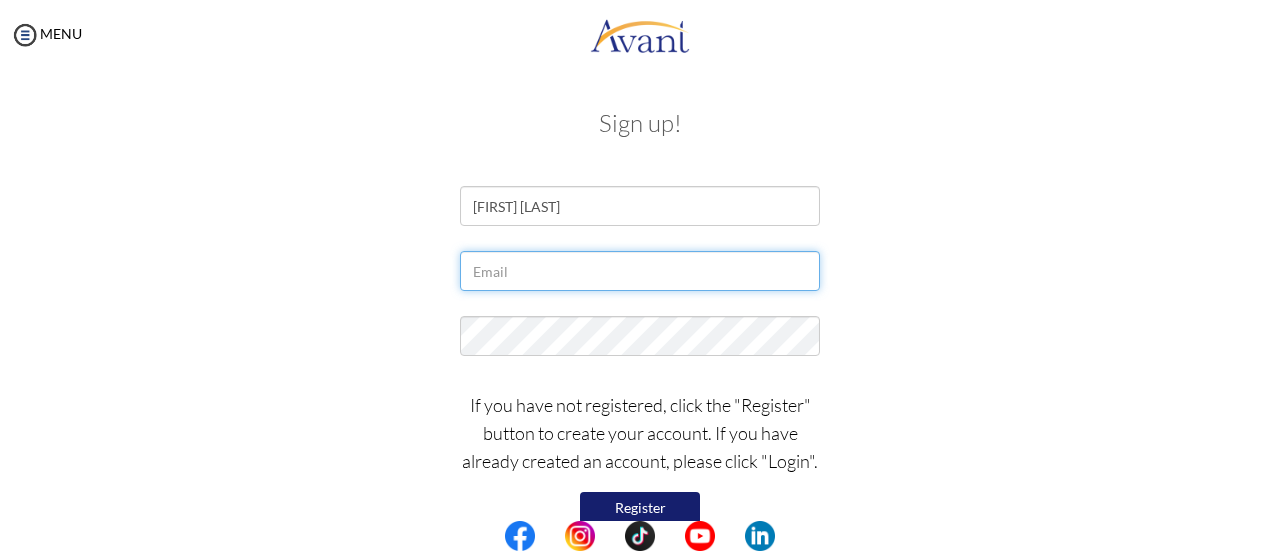 drag, startPoint x: 682, startPoint y: 281, endPoint x: 451, endPoint y: 199, distance: 245.12242 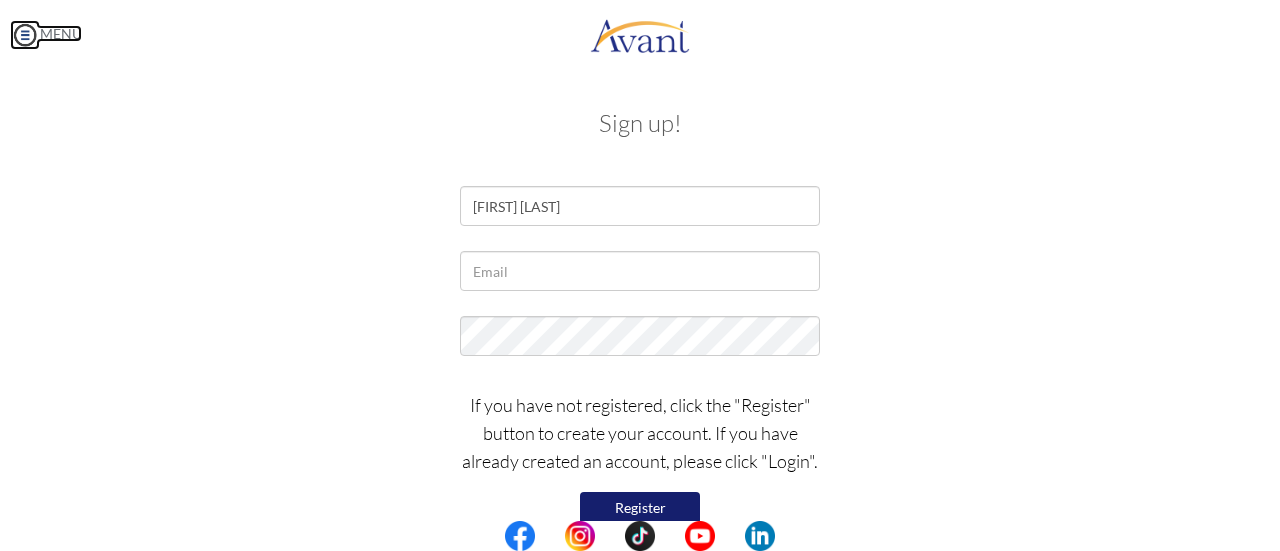 click on "MENU" at bounding box center (46, 33) 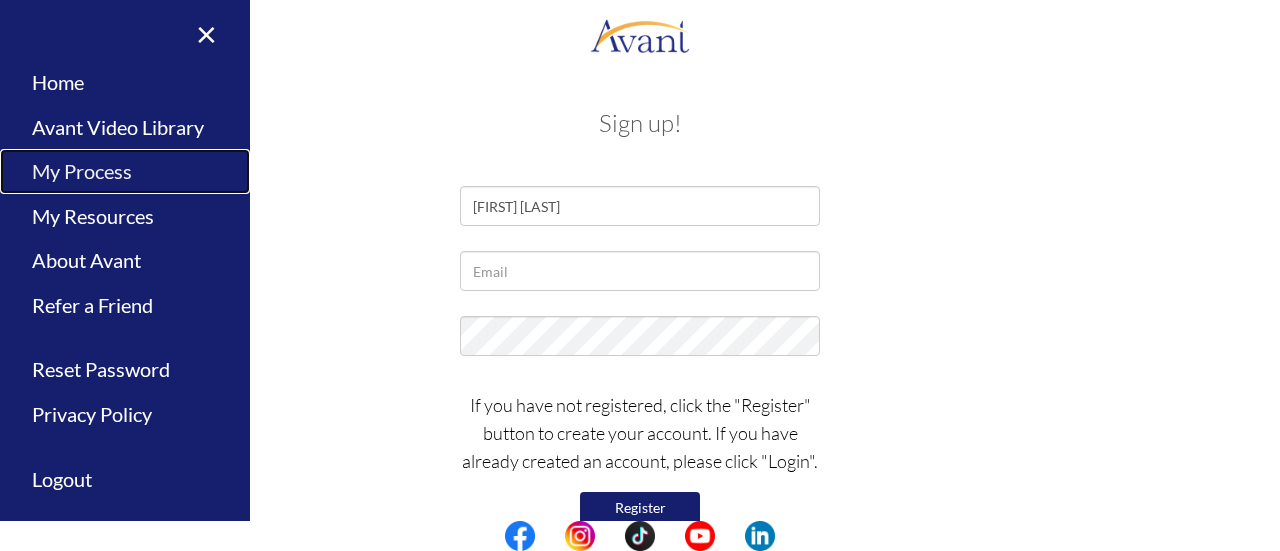 click on "My Process" at bounding box center [125, 171] 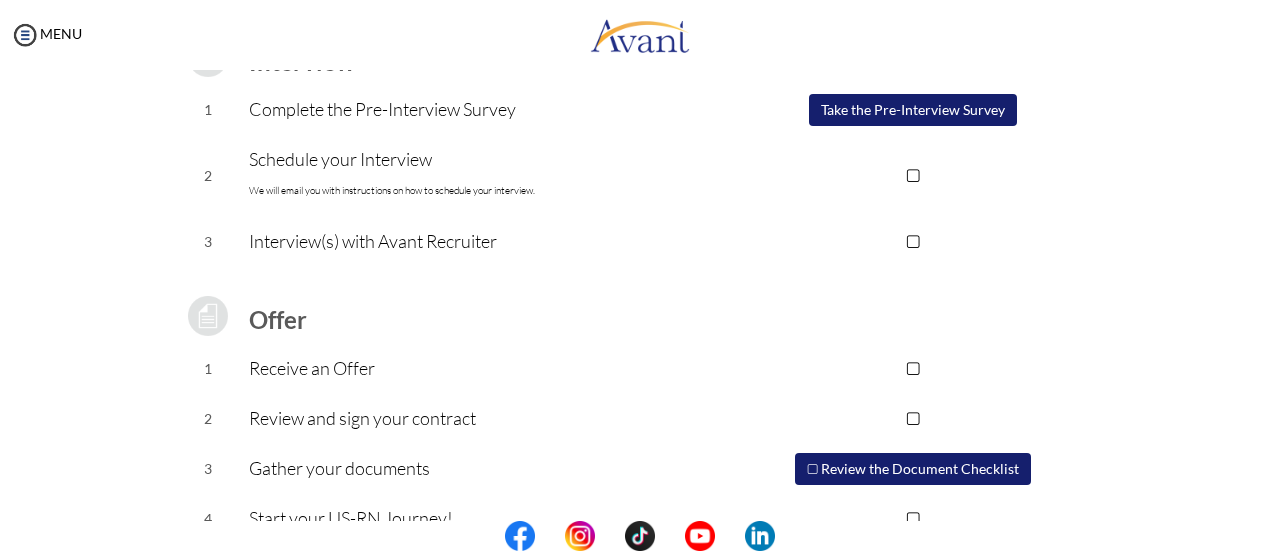 scroll, scrollTop: 320, scrollLeft: 0, axis: vertical 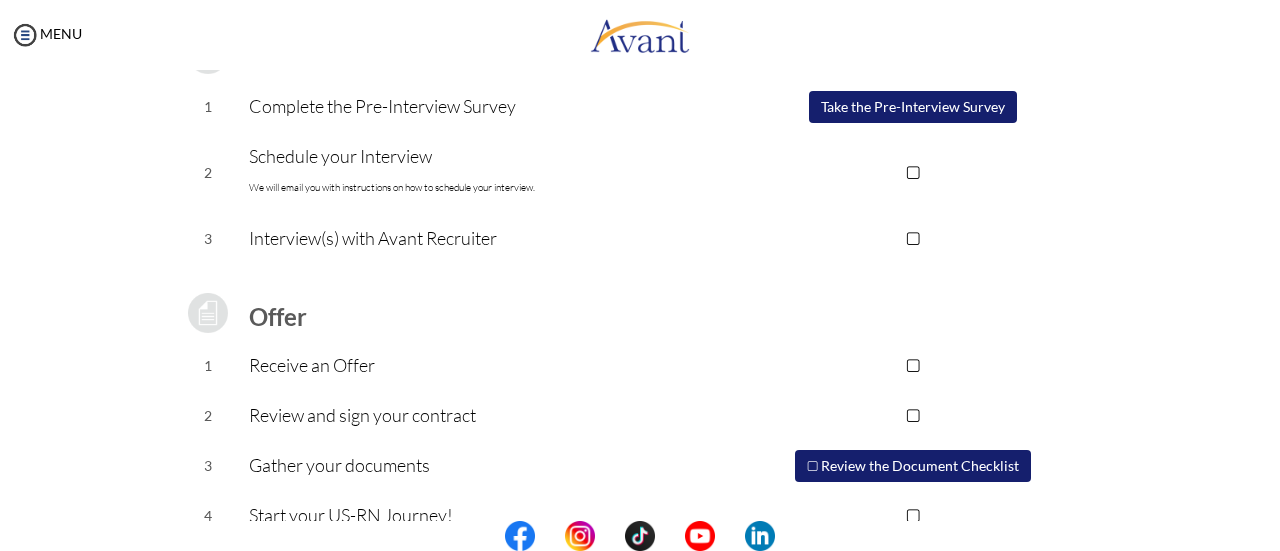 click on "MENU" at bounding box center (46, 33) 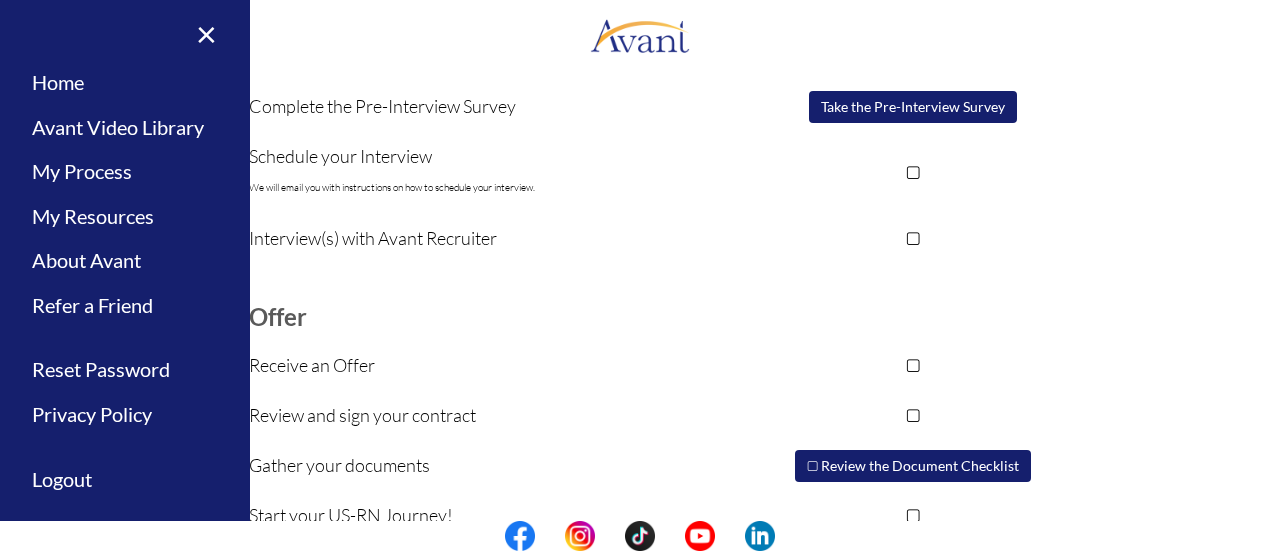 click on "Avant Video Library" at bounding box center (125, 127) 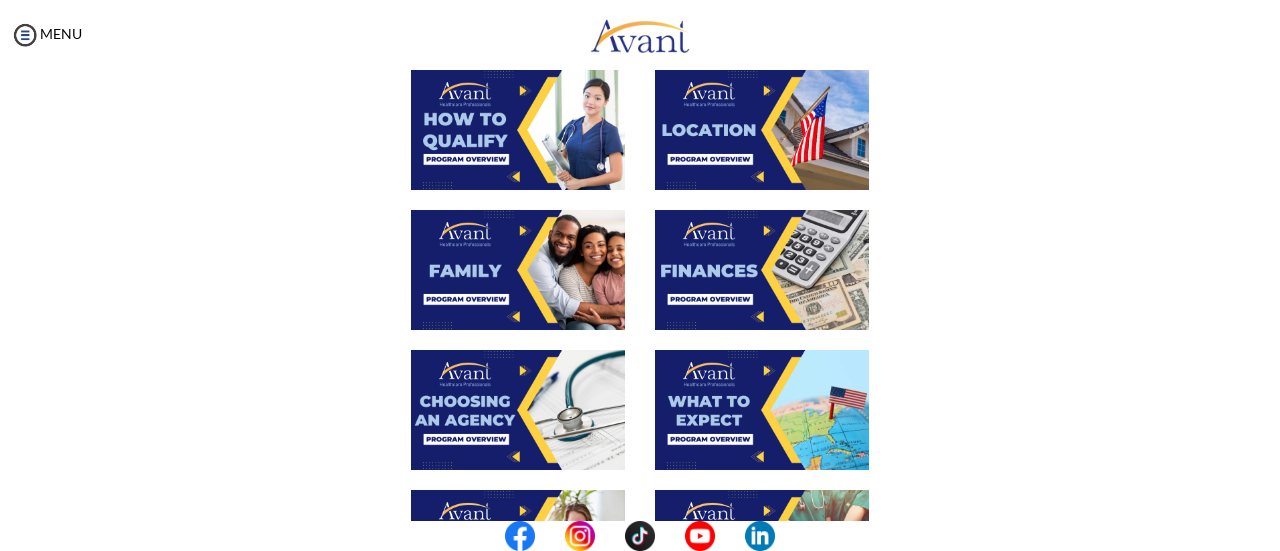 scroll, scrollTop: 116, scrollLeft: 0, axis: vertical 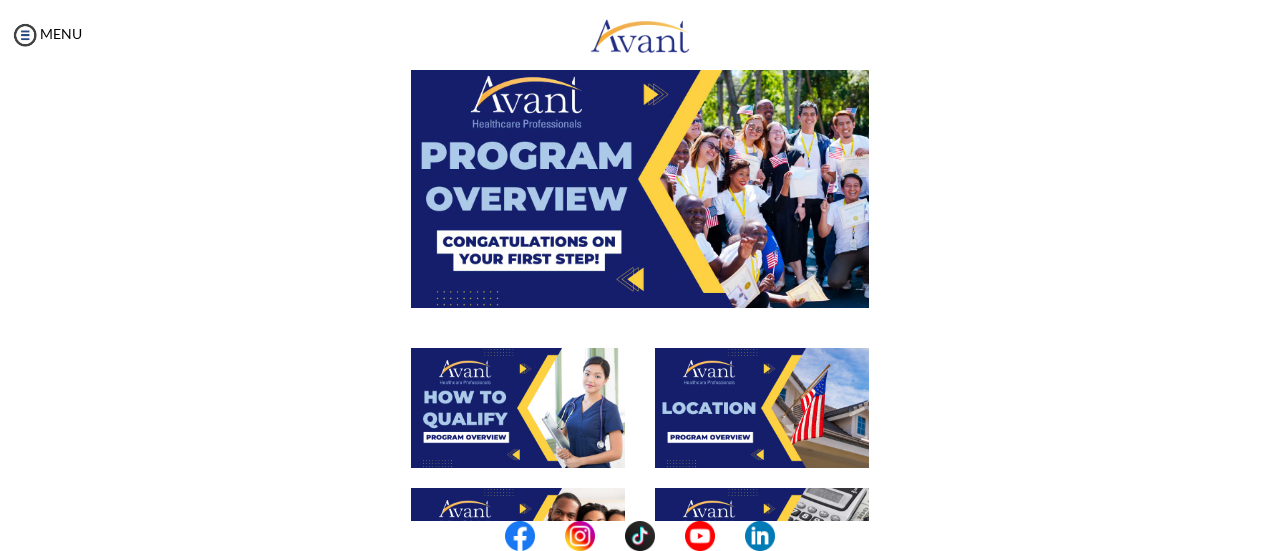 click at bounding box center (640, 178) 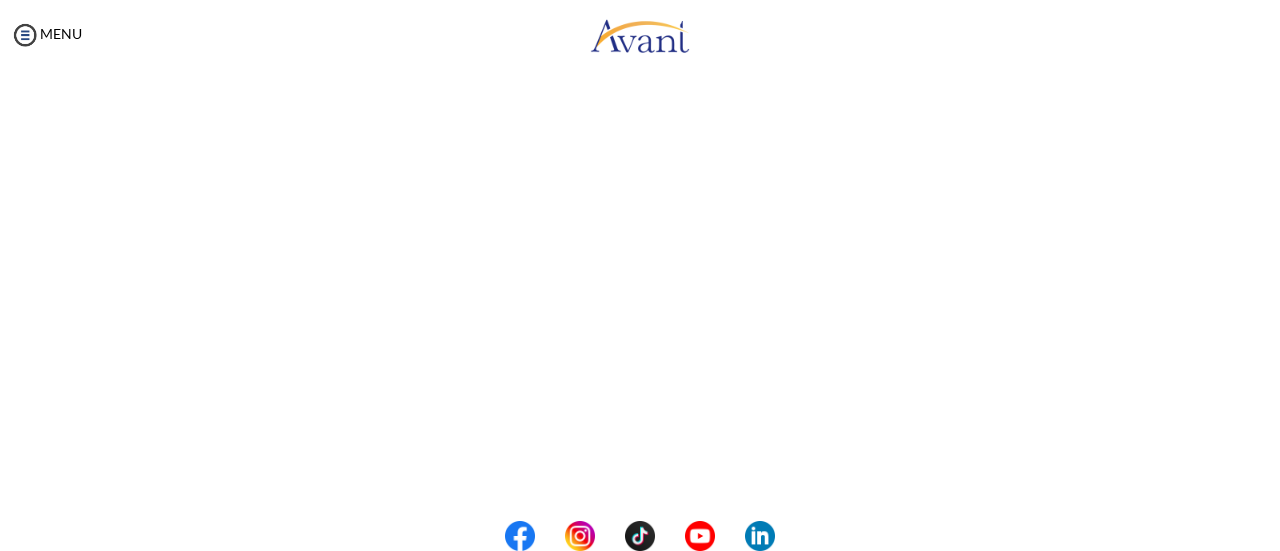 scroll, scrollTop: 101, scrollLeft: 0, axis: vertical 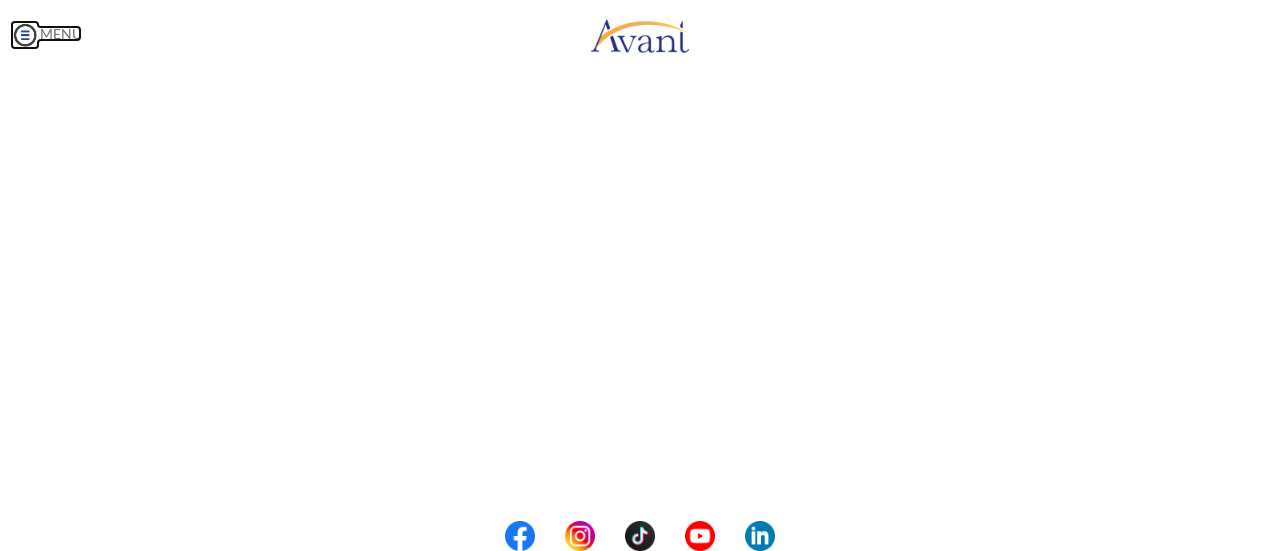 click on "Maintenance break. Please come back in 2 hours.
MENU
My Status
What is the next step?
We would like you to watch the introductory video Begin with Avant
We would like you to watch the program video Watch Program Video
We would like you to complete English exam Take Language Test
We would like you to complete clinical assessment Take Clinical Test
We would like you to complete qualification survey Take Qualification Survey
We would like you to watch expectations video Watch Expectations Video
You will be contacted by recruiter to schedule a call.
Your application is being reviewed. Please check your email regularly.
Process Overview
Check off each step as you go to track your progress!
1" at bounding box center (640, 275) 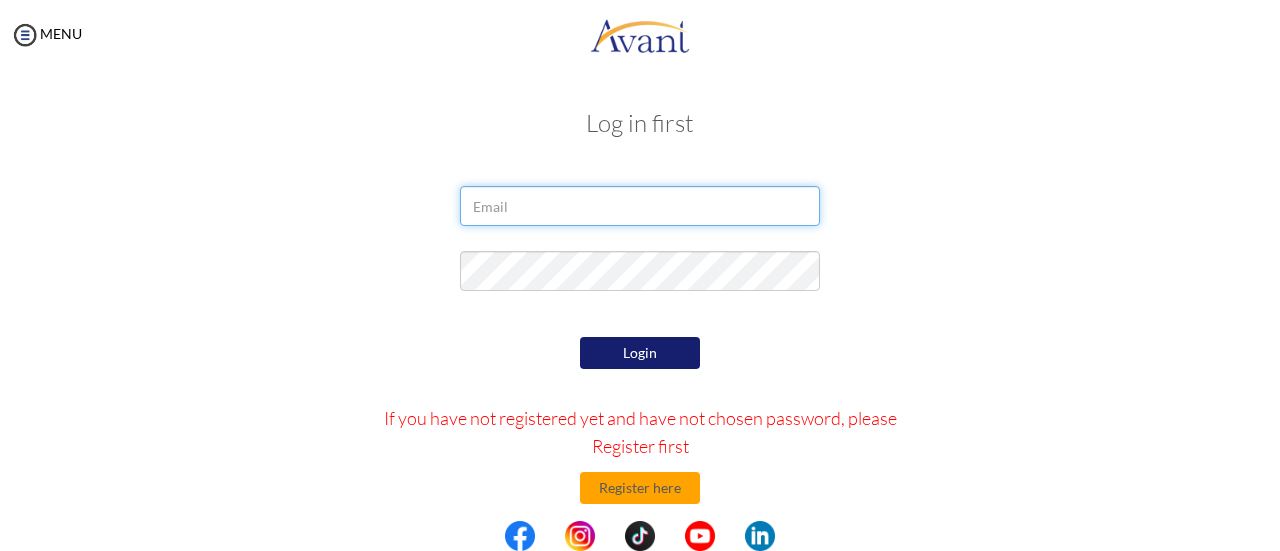 click at bounding box center [640, 206] 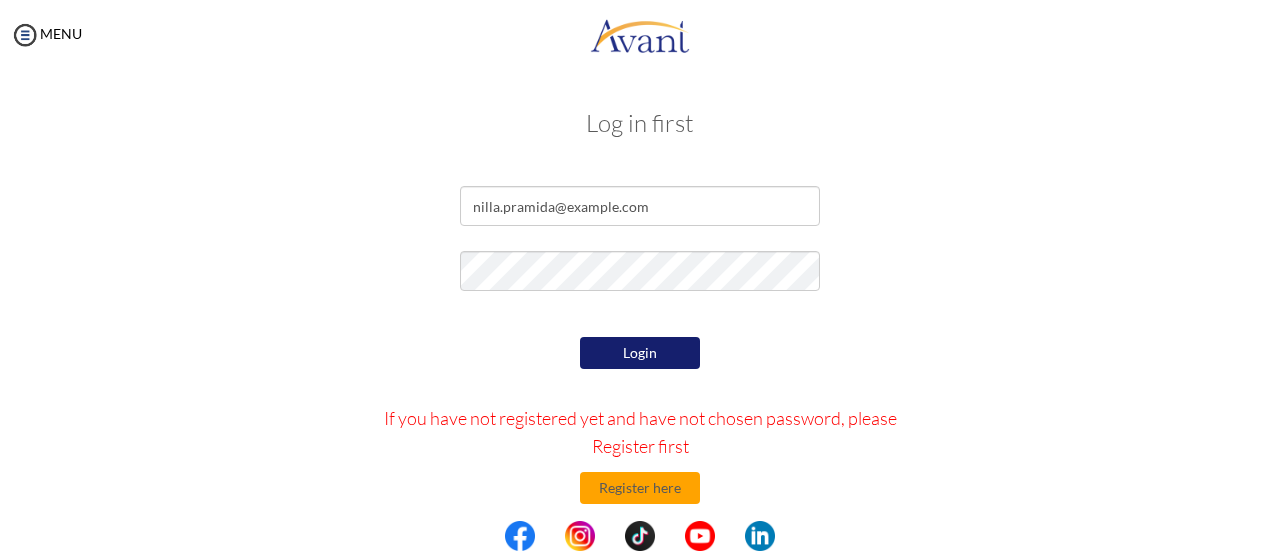 click on "Login" at bounding box center [640, 353] 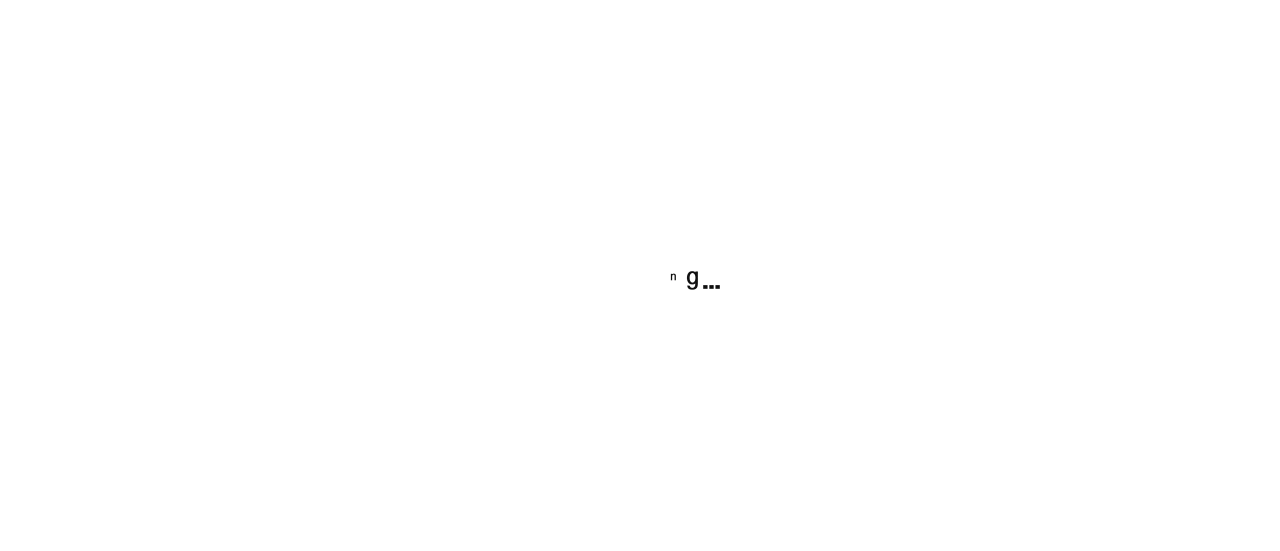 scroll, scrollTop: 0, scrollLeft: 0, axis: both 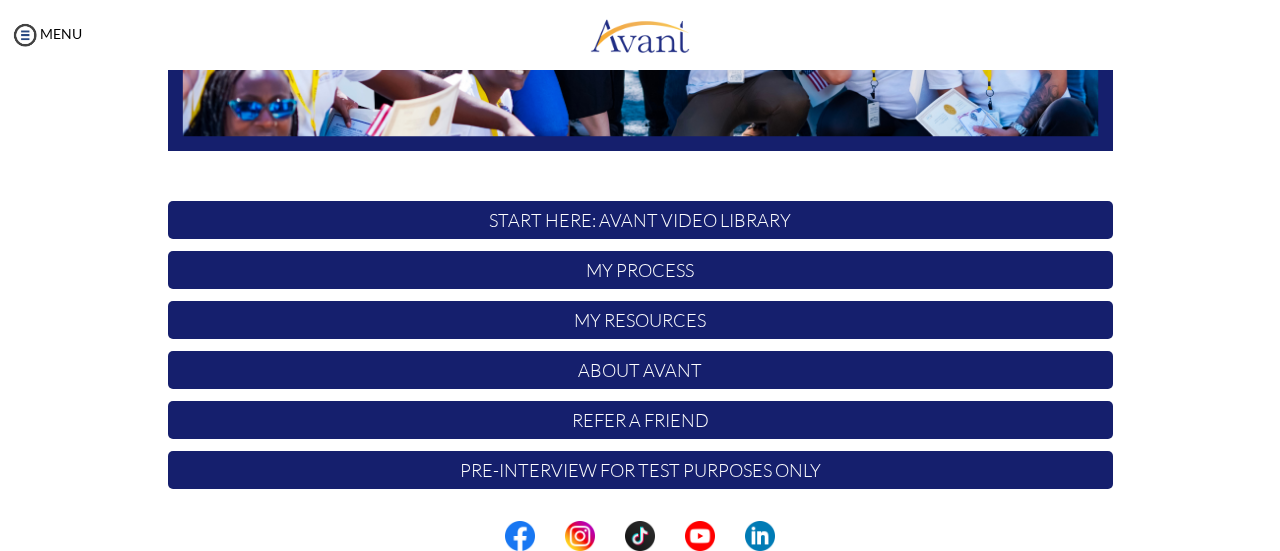 click on "My Resources" at bounding box center [640, 320] 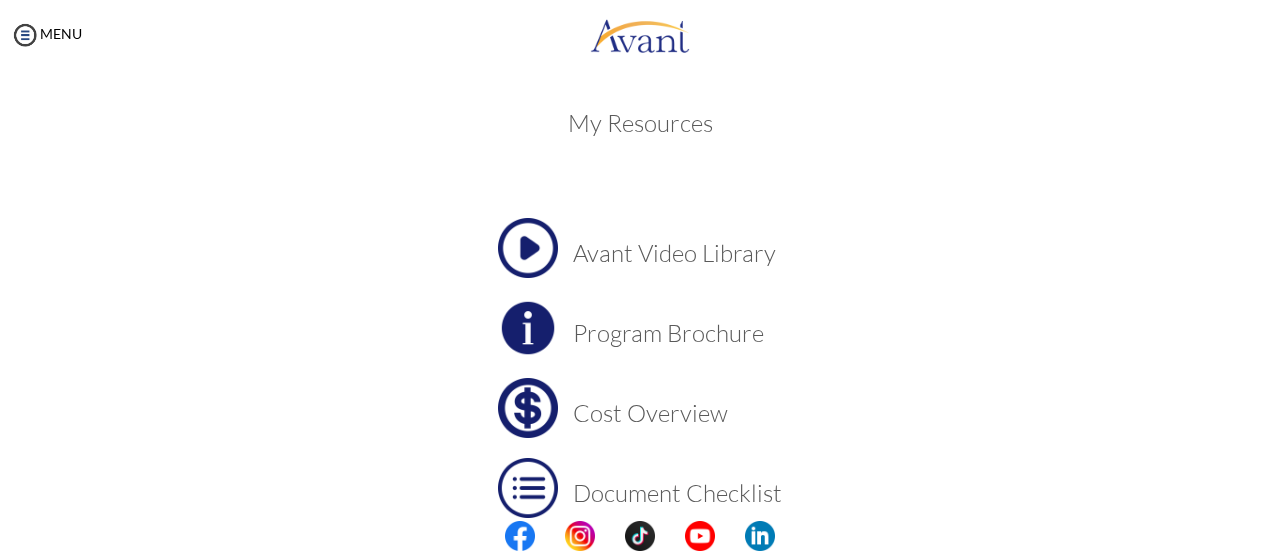 click at bounding box center [528, 248] 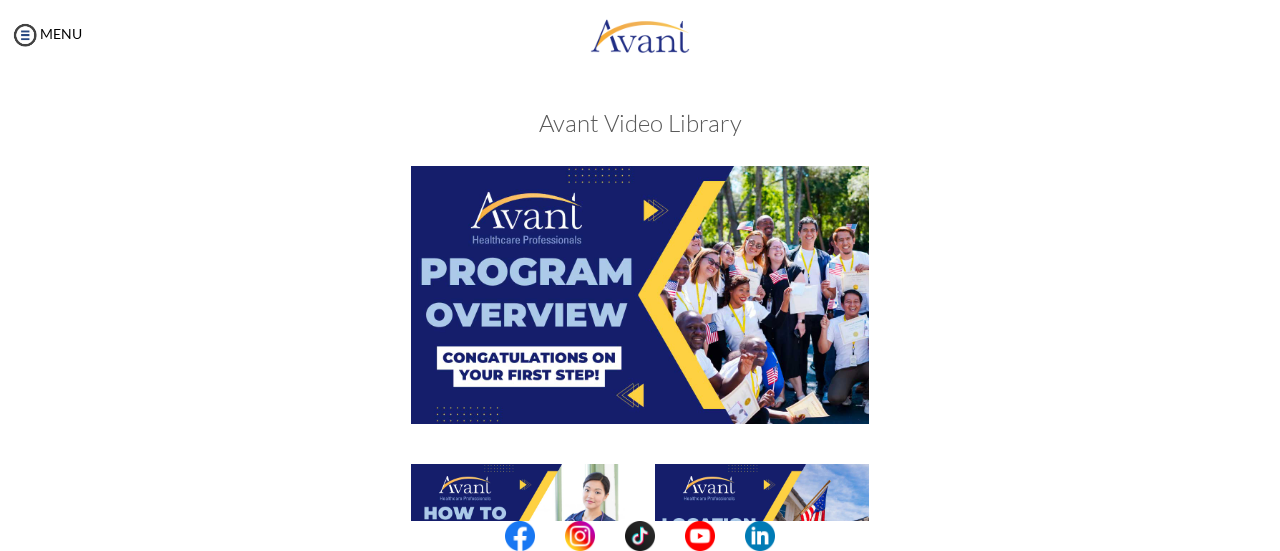 click at bounding box center (640, 294) 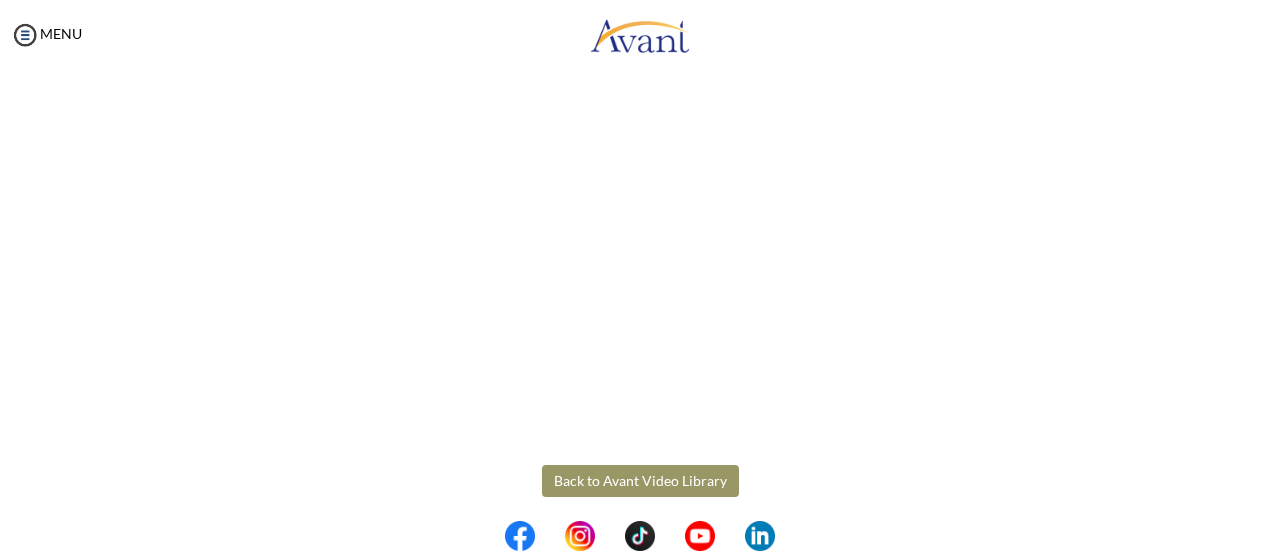 scroll, scrollTop: 432, scrollLeft: 0, axis: vertical 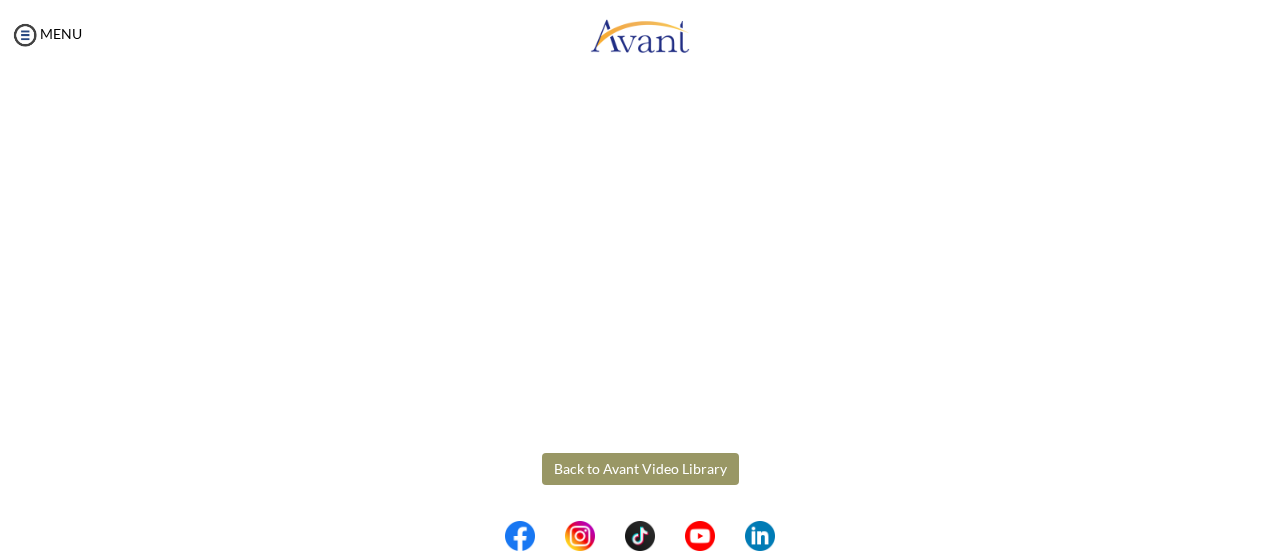 click on "Back to Avant Video Library" at bounding box center (640, 469) 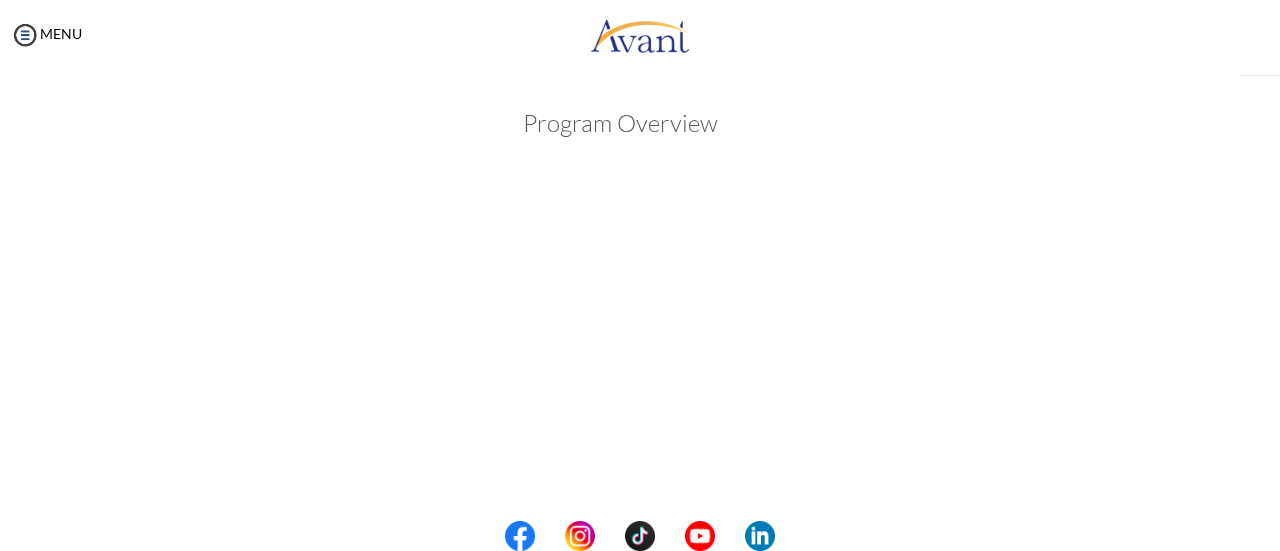 scroll, scrollTop: 432, scrollLeft: 0, axis: vertical 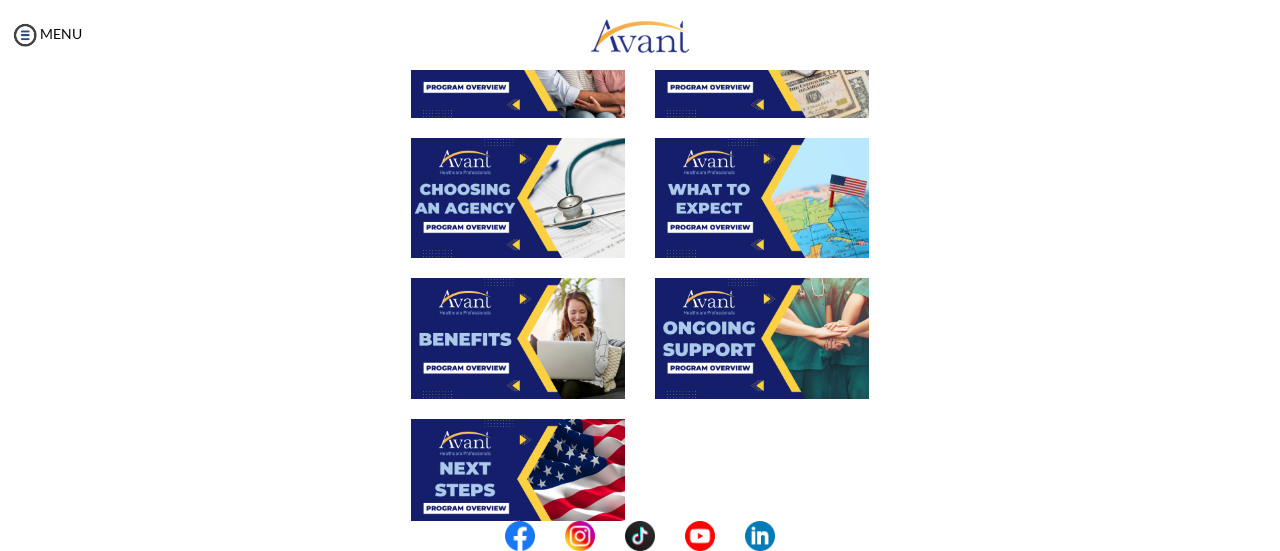 click at bounding box center (762, 198) 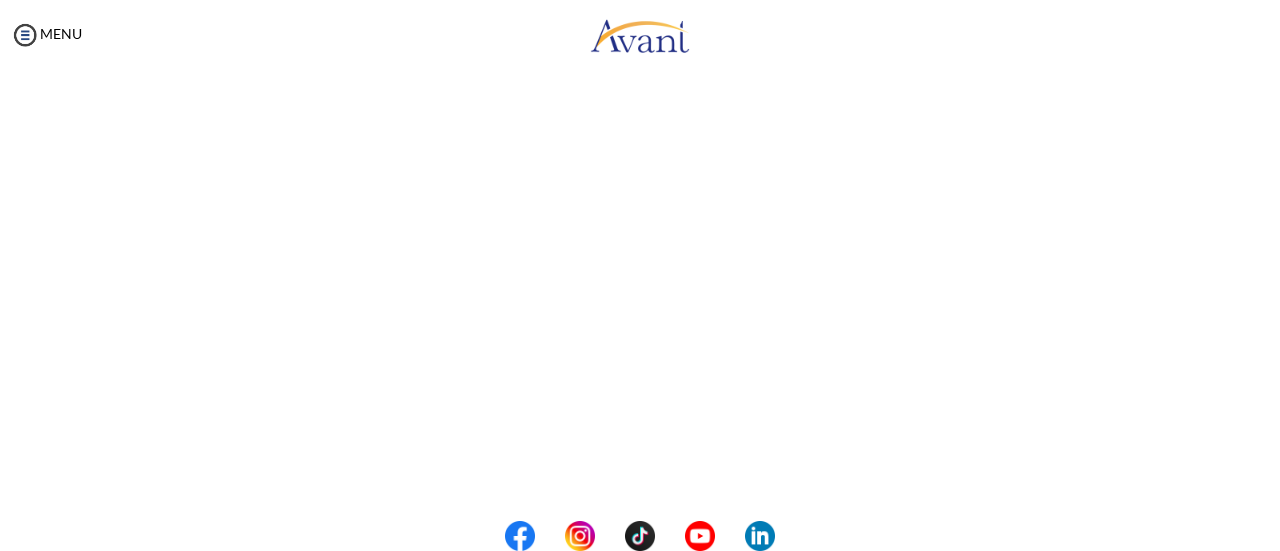 scroll, scrollTop: 0, scrollLeft: 0, axis: both 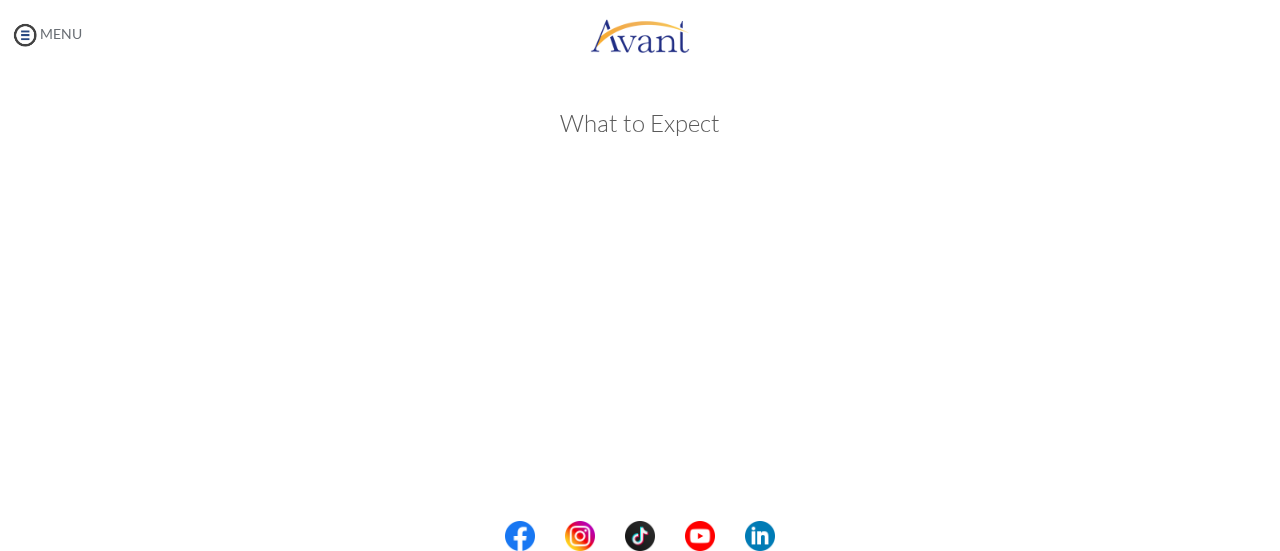 click on "Maintenance break. Please come back in 2 hours.
MENU
My Status
What is the next step?
We would like you to watch the introductory video Begin with Avant
We would like you to watch the program video Watch Program Video
We would like you to complete English exam Take Language Test
We would like you to complete clinical assessment Take Clinical Test
We would like you to complete qualification survey Take Qualification Survey
We would like you to watch expectations video Watch Expectations Video
You will be contacted by recruiter to schedule a call.
Your application is being reviewed. Please check your email regularly.
Process Overview
Check off each step as you go to track your progress!
1" at bounding box center [640, 275] 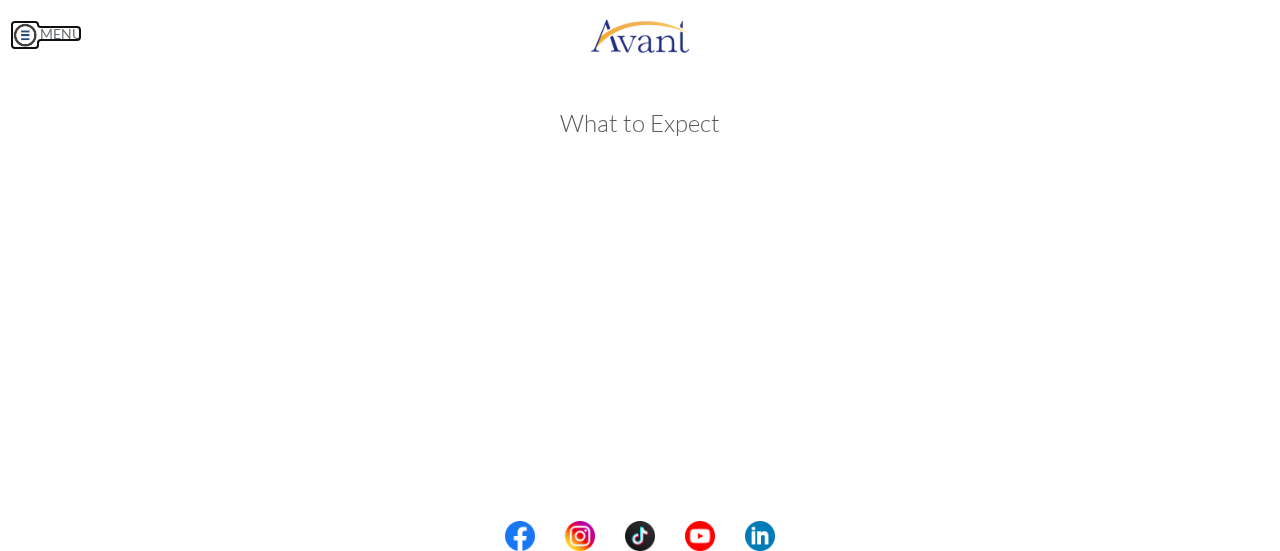 click on "MENU" at bounding box center (46, 33) 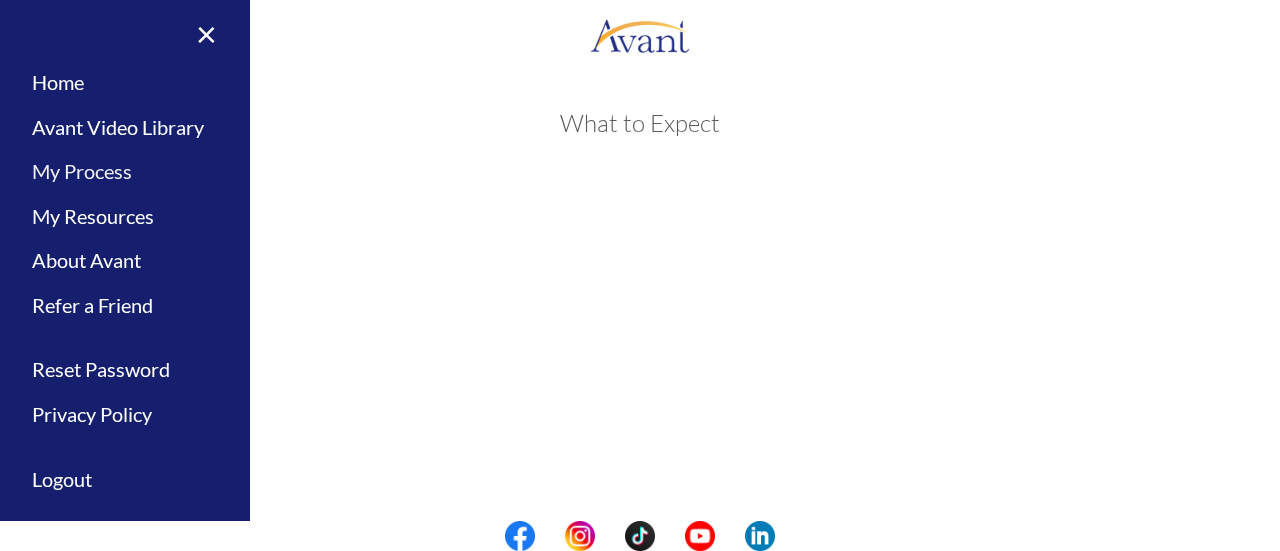 click on "My Process" at bounding box center [125, 171] 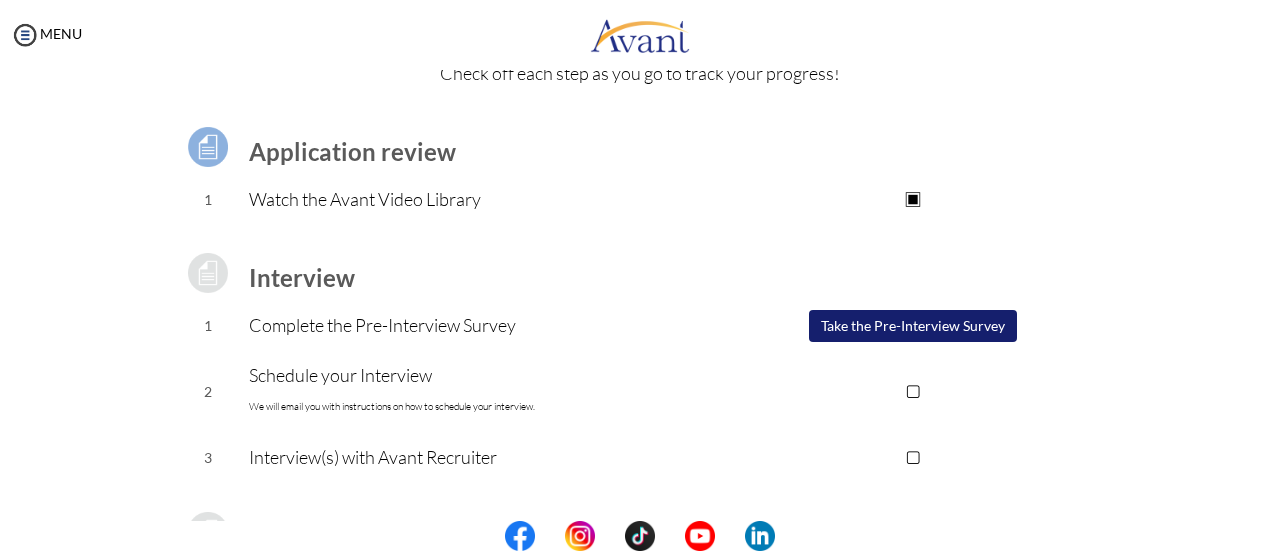 scroll, scrollTop: 123, scrollLeft: 0, axis: vertical 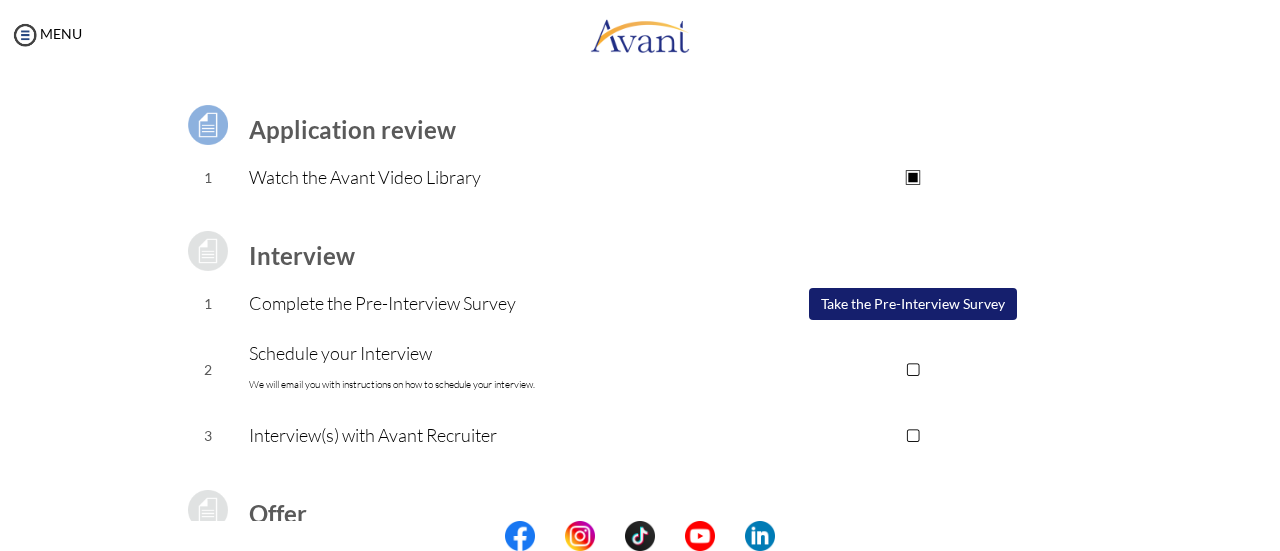 click on "Take the Pre-Interview Survey" at bounding box center (913, 304) 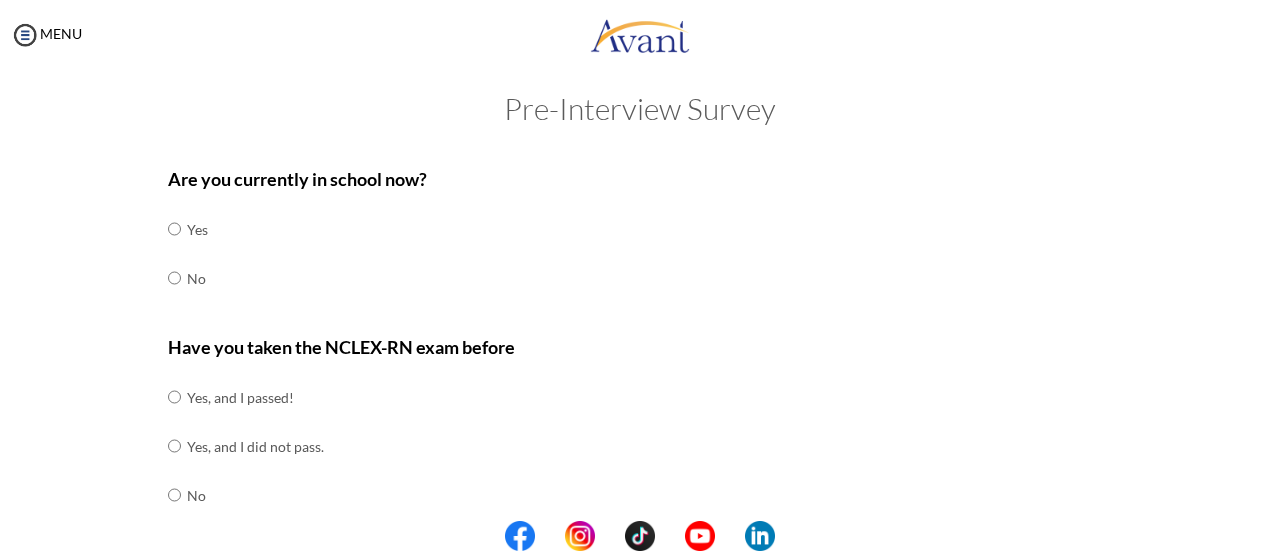 scroll, scrollTop: 24, scrollLeft: 0, axis: vertical 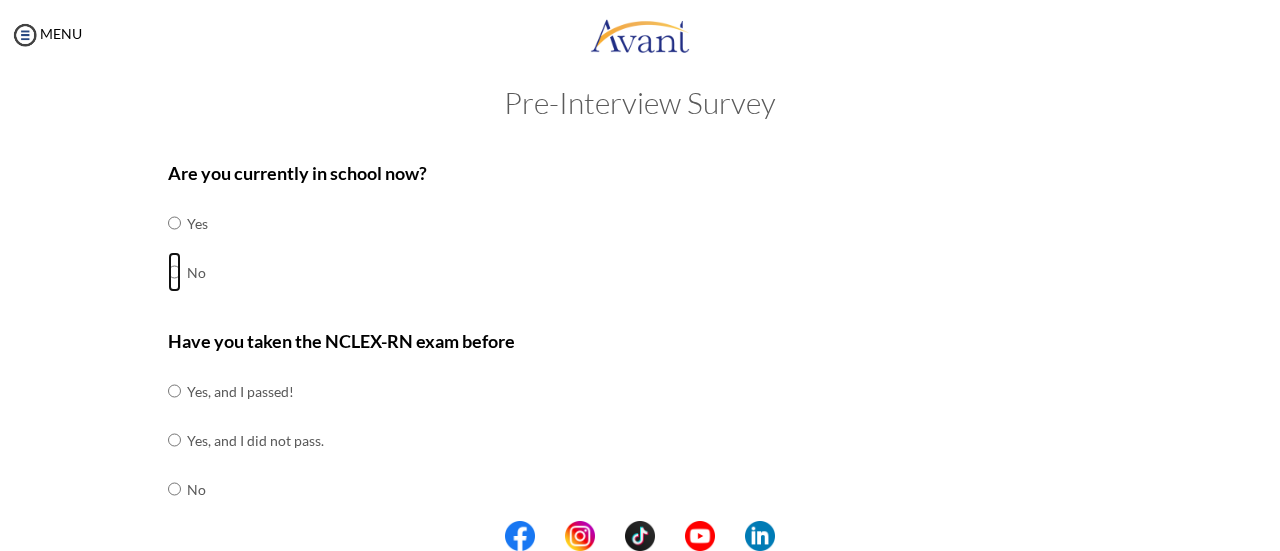 click at bounding box center (174, 223) 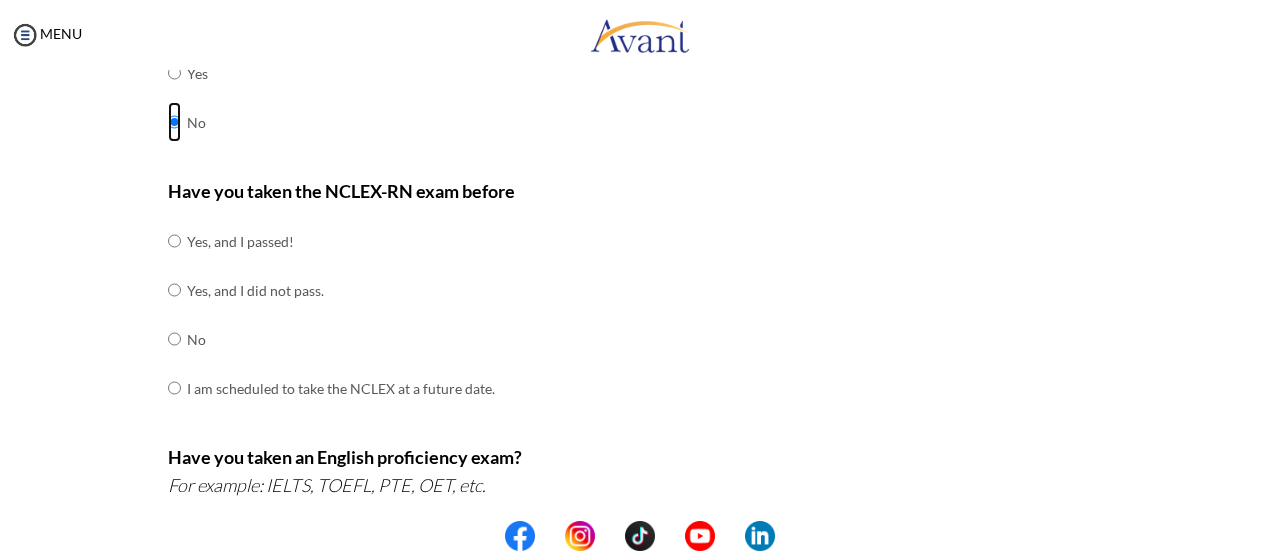 scroll, scrollTop: 178, scrollLeft: 0, axis: vertical 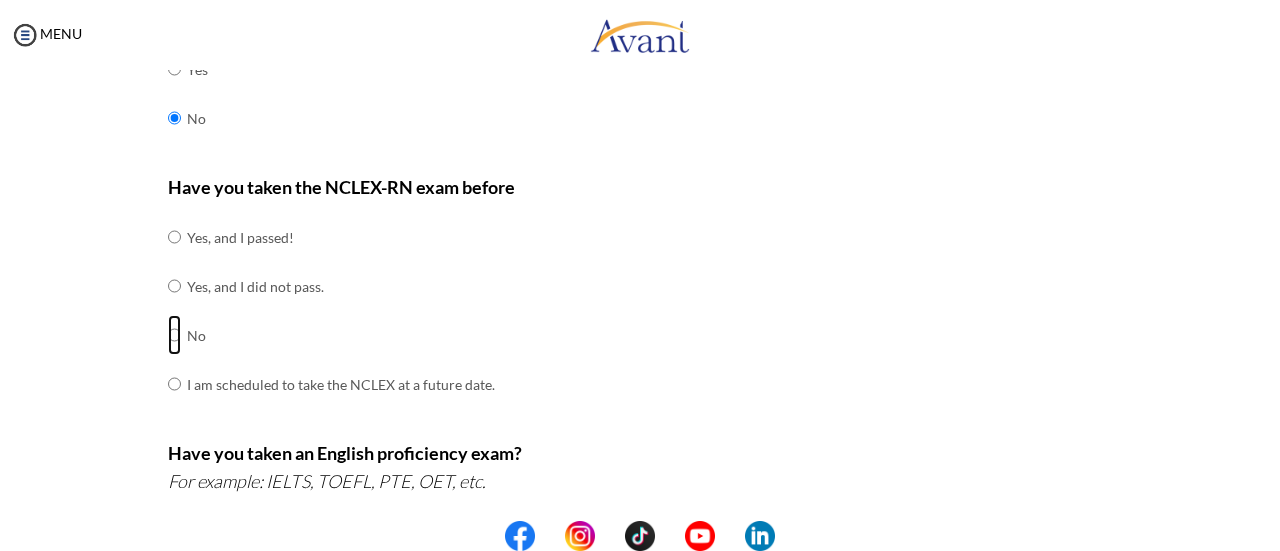 click at bounding box center [174, 237] 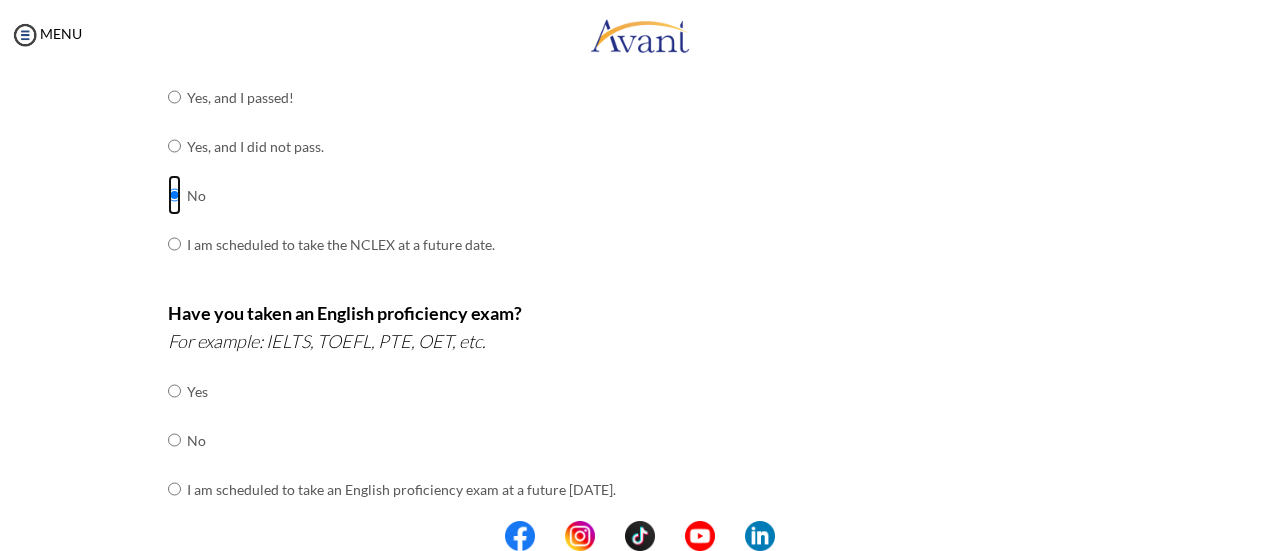 scroll, scrollTop: 381, scrollLeft: 0, axis: vertical 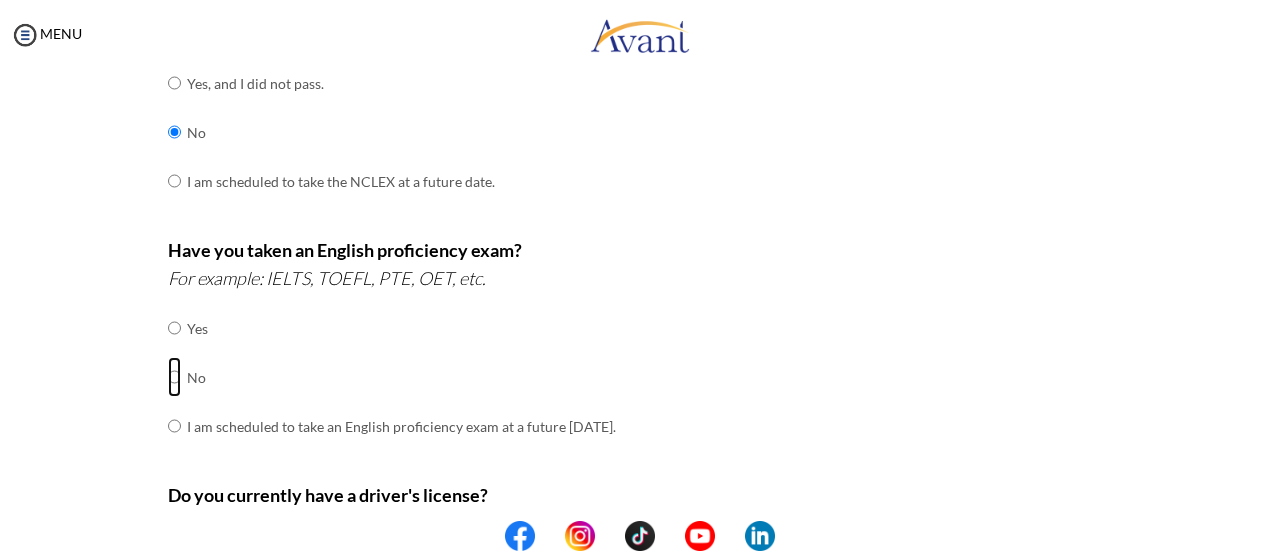 click at bounding box center [174, 328] 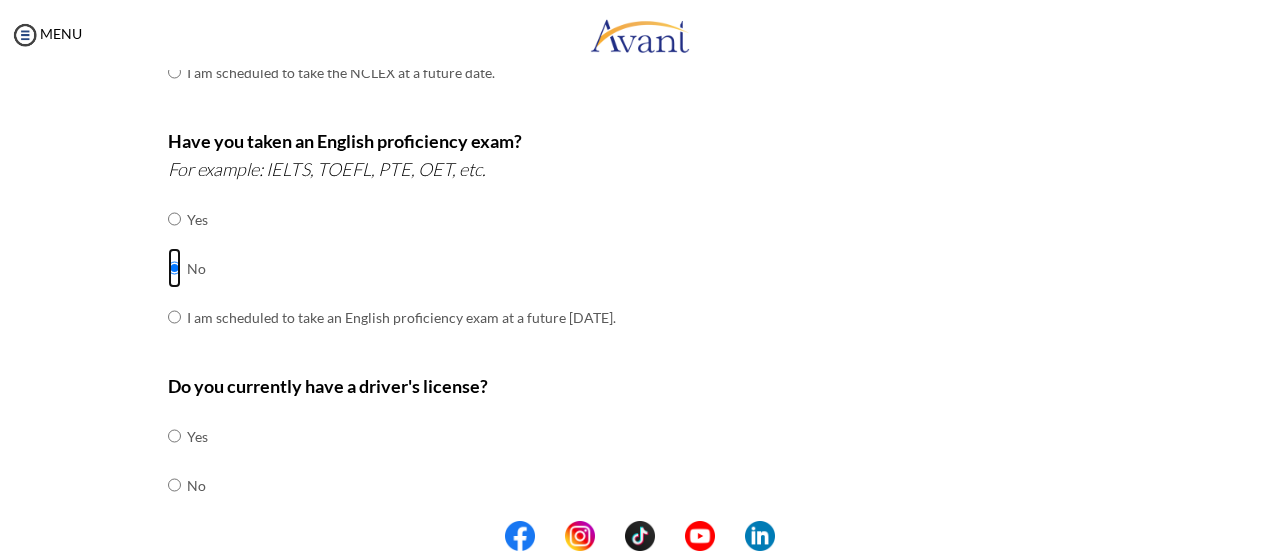 scroll, scrollTop: 612, scrollLeft: 0, axis: vertical 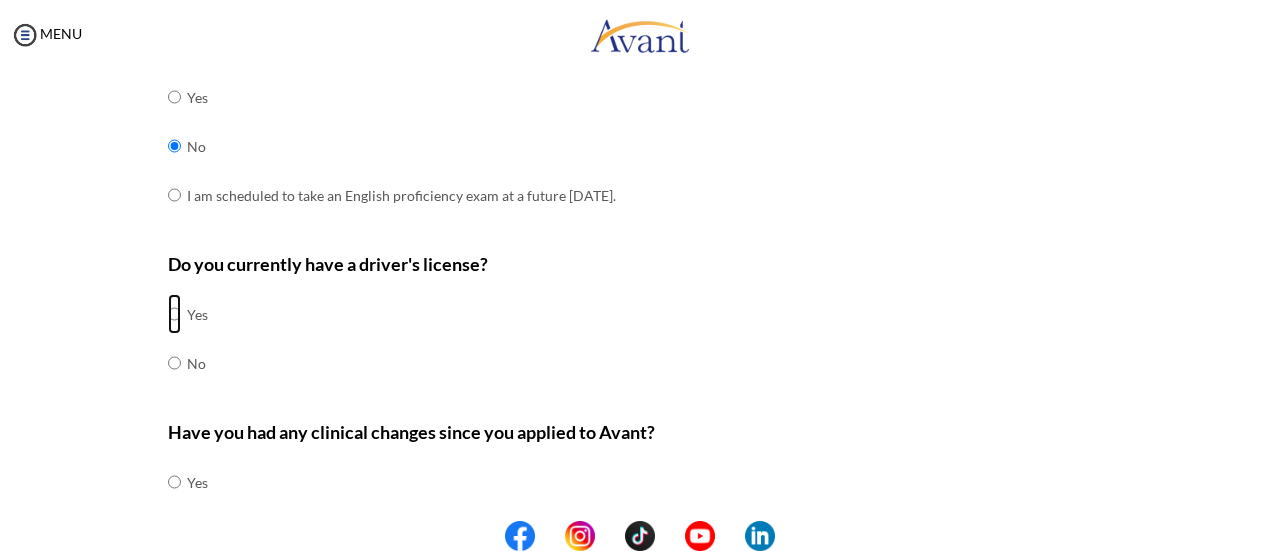 click at bounding box center (174, 314) 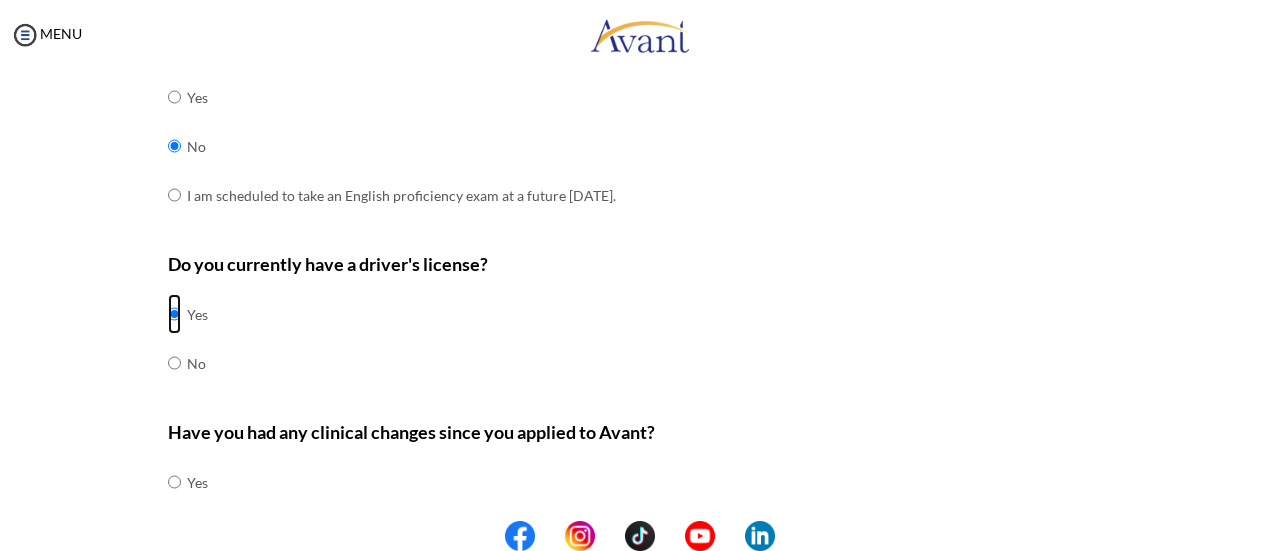 scroll, scrollTop: 724, scrollLeft: 0, axis: vertical 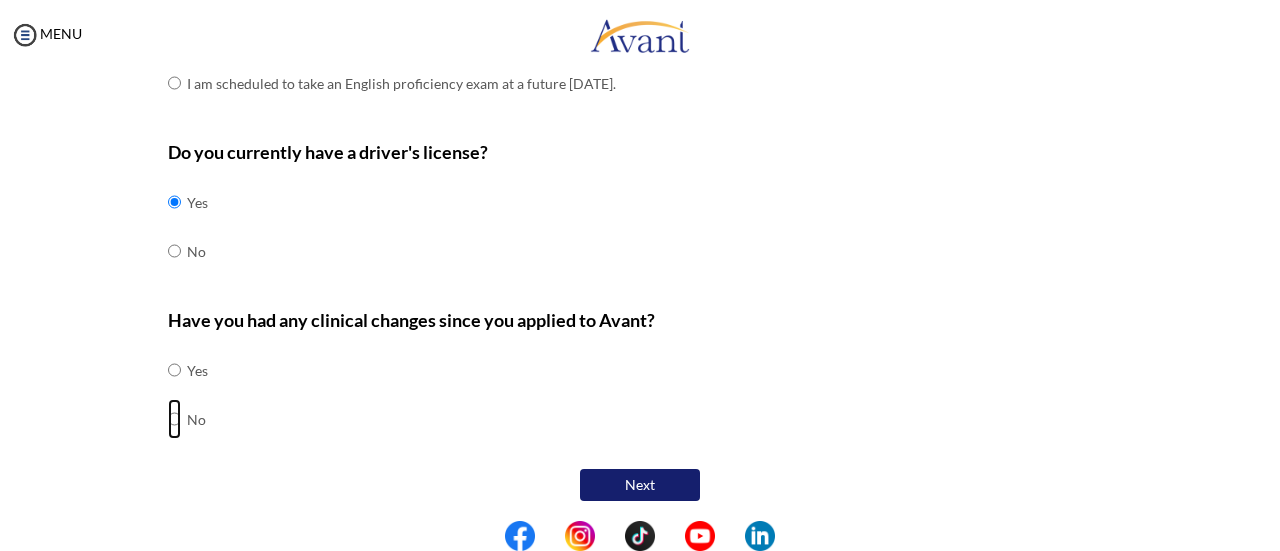 click at bounding box center [174, 370] 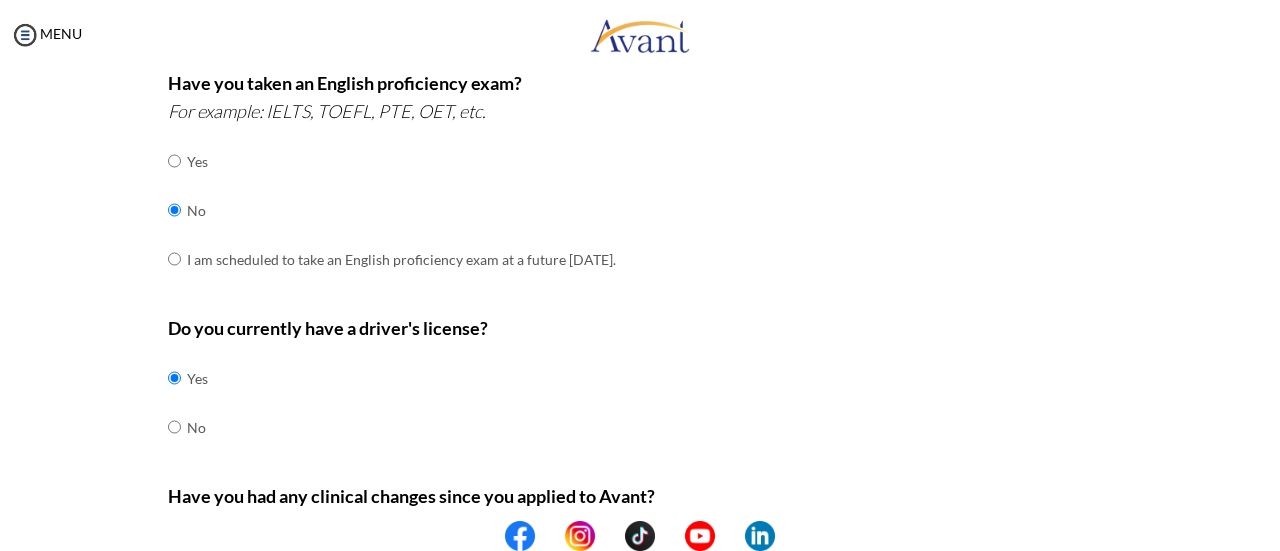 scroll, scrollTop: 724, scrollLeft: 0, axis: vertical 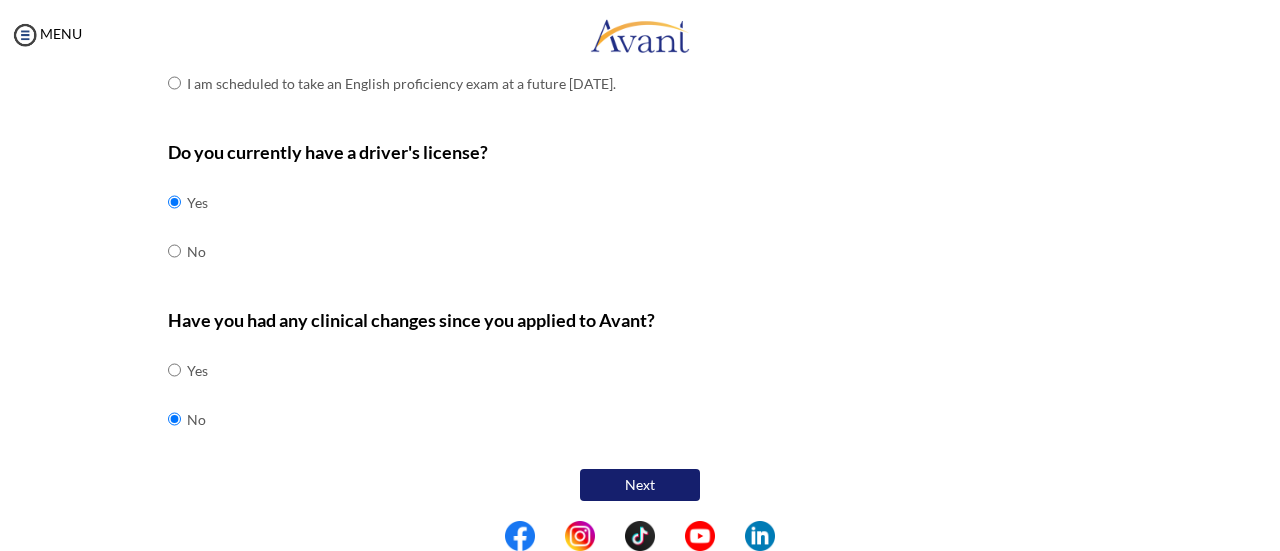 click on "Next" at bounding box center (640, 485) 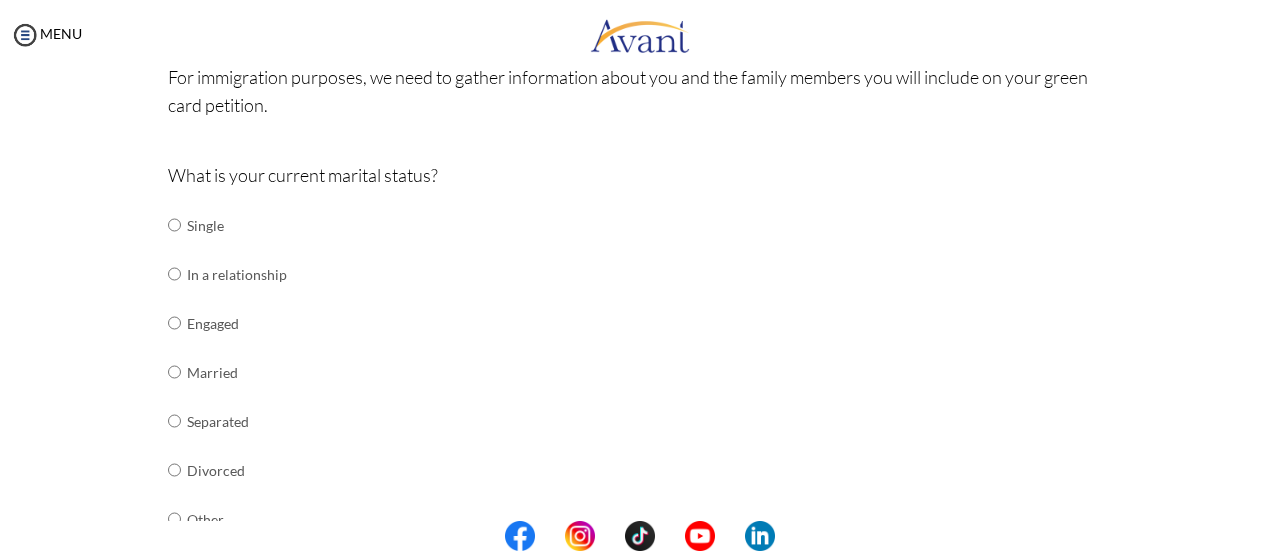 scroll, scrollTop: 173, scrollLeft: 0, axis: vertical 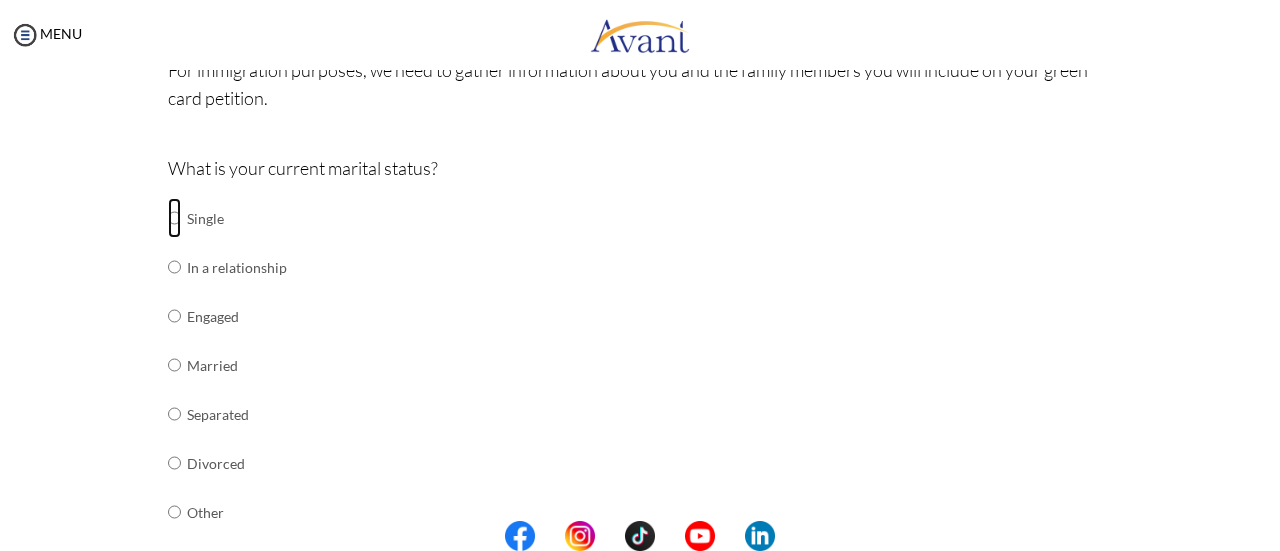 click at bounding box center [174, 218] 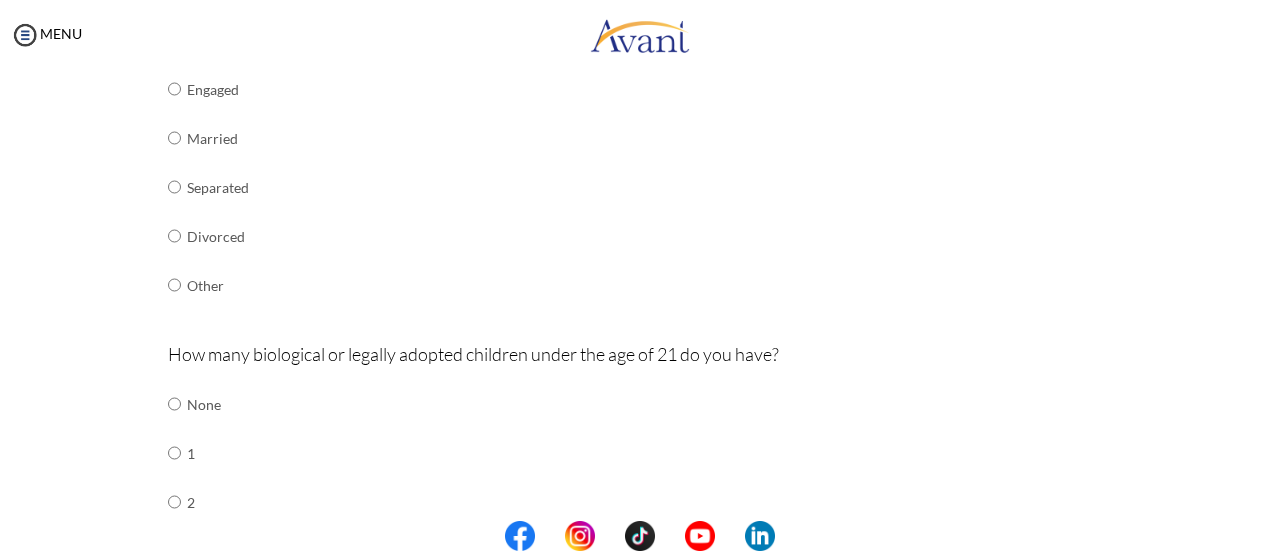 scroll, scrollTop: 407, scrollLeft: 0, axis: vertical 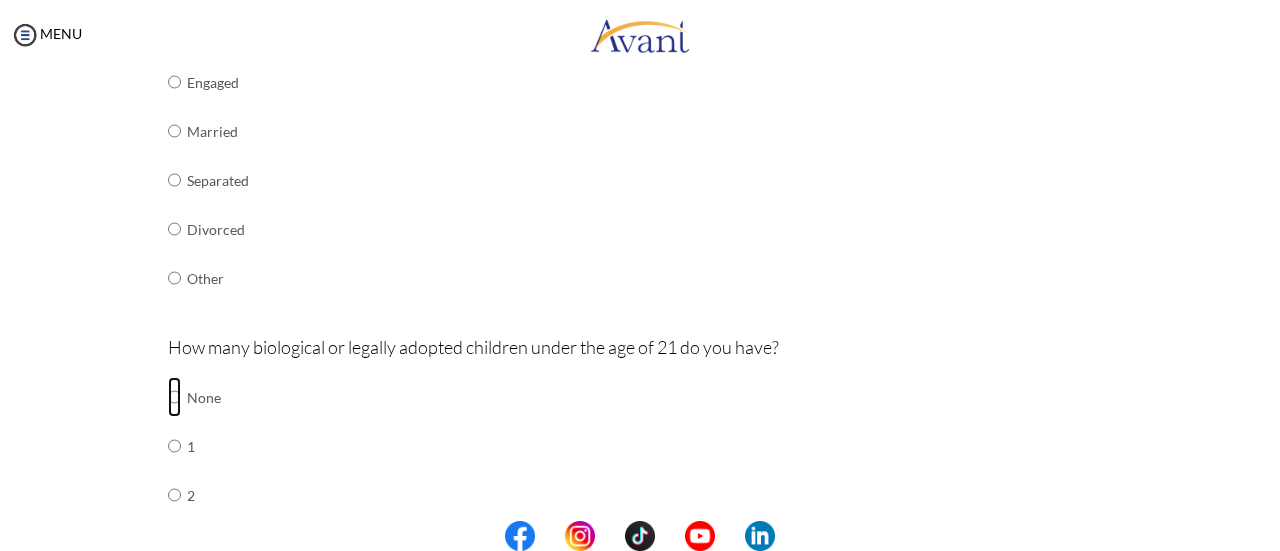 click at bounding box center (174, 397) 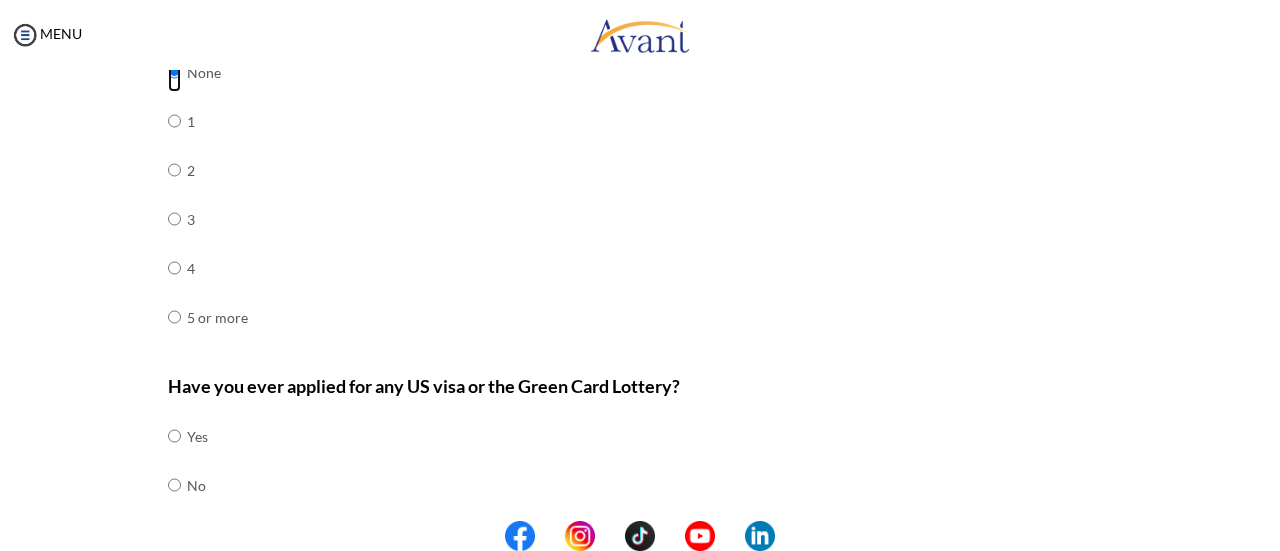 scroll, scrollTop: 798, scrollLeft: 0, axis: vertical 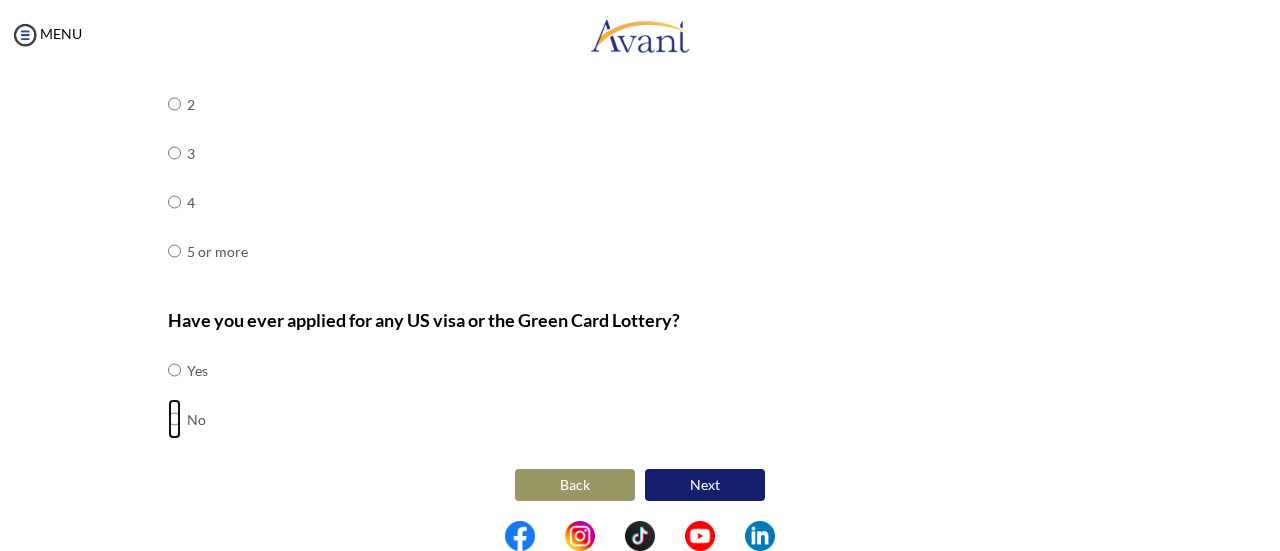 click at bounding box center (174, 370) 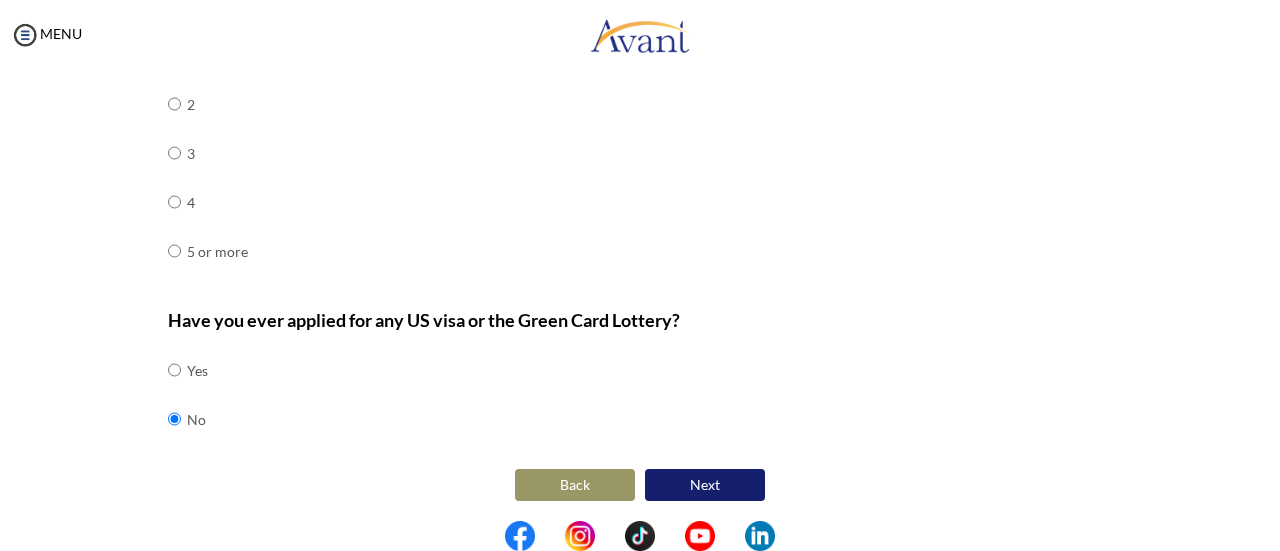 click on "Next" at bounding box center [705, 485] 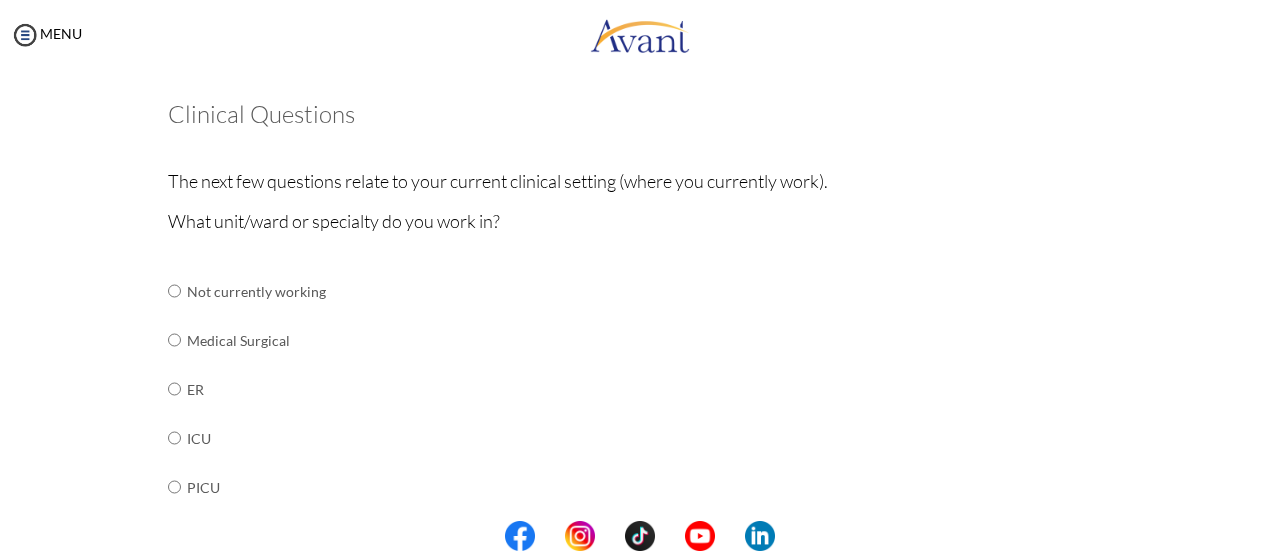 scroll, scrollTop: 94, scrollLeft: 0, axis: vertical 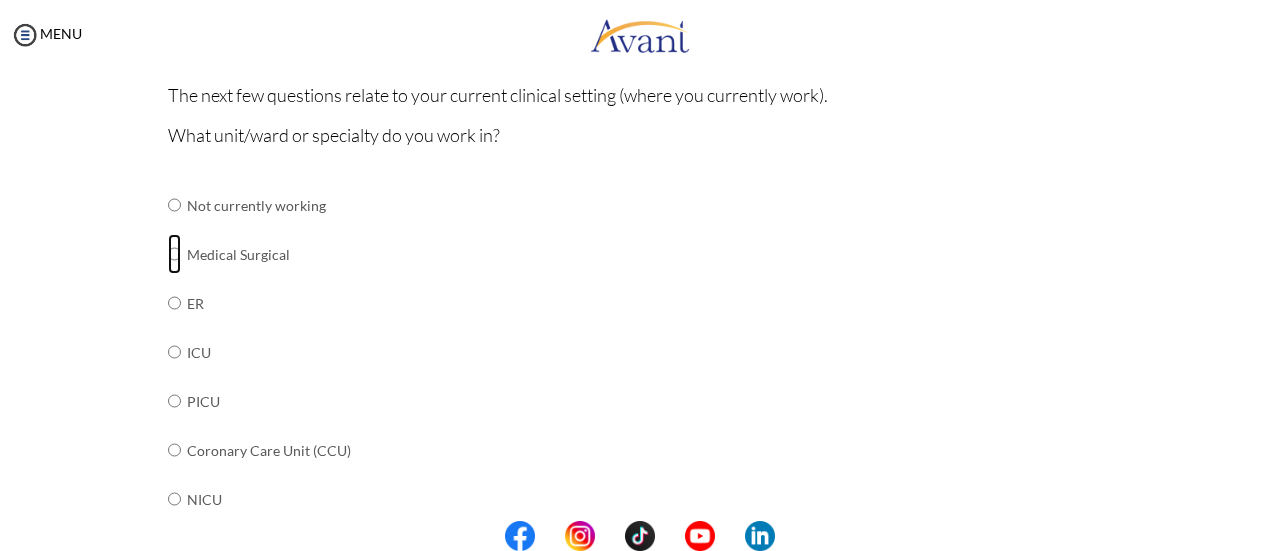 click at bounding box center (174, 205) 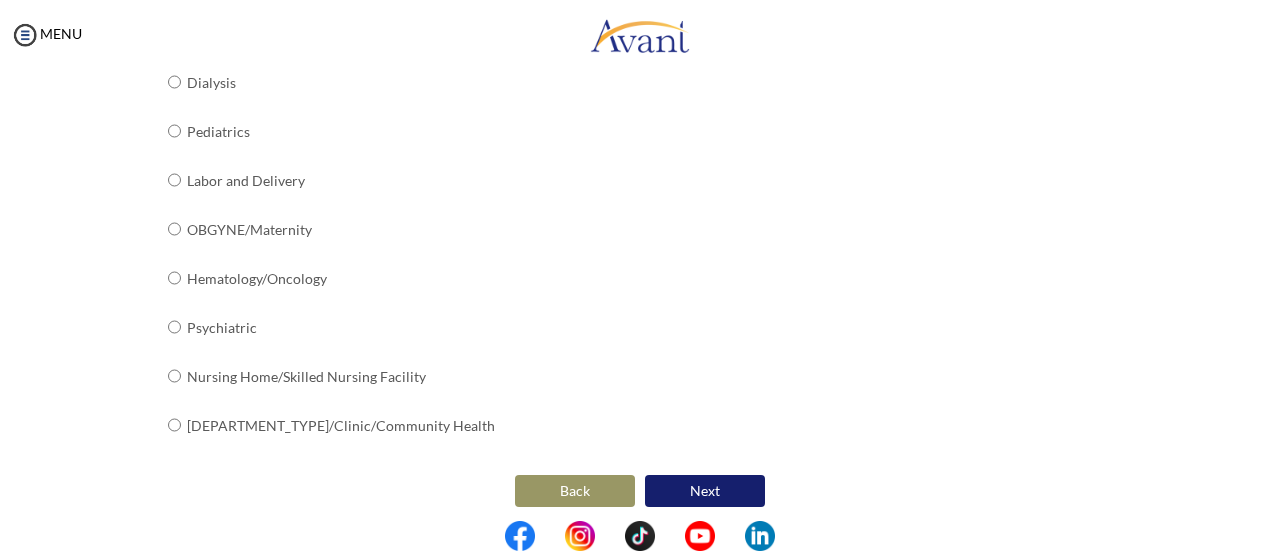 scroll, scrollTop: 893, scrollLeft: 0, axis: vertical 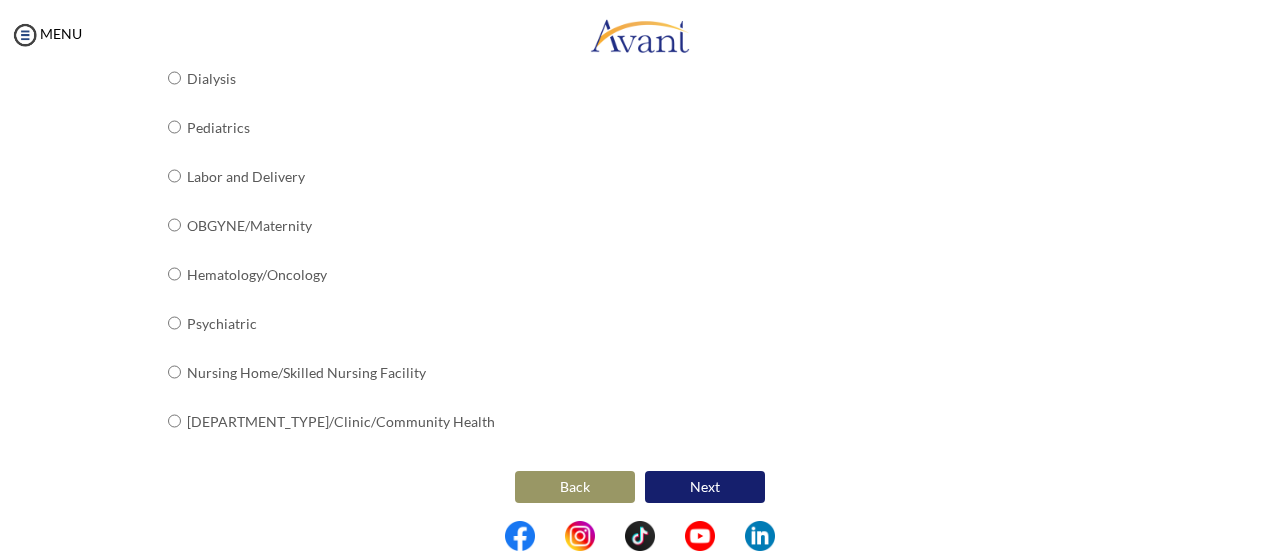 click on "Next" at bounding box center [705, 487] 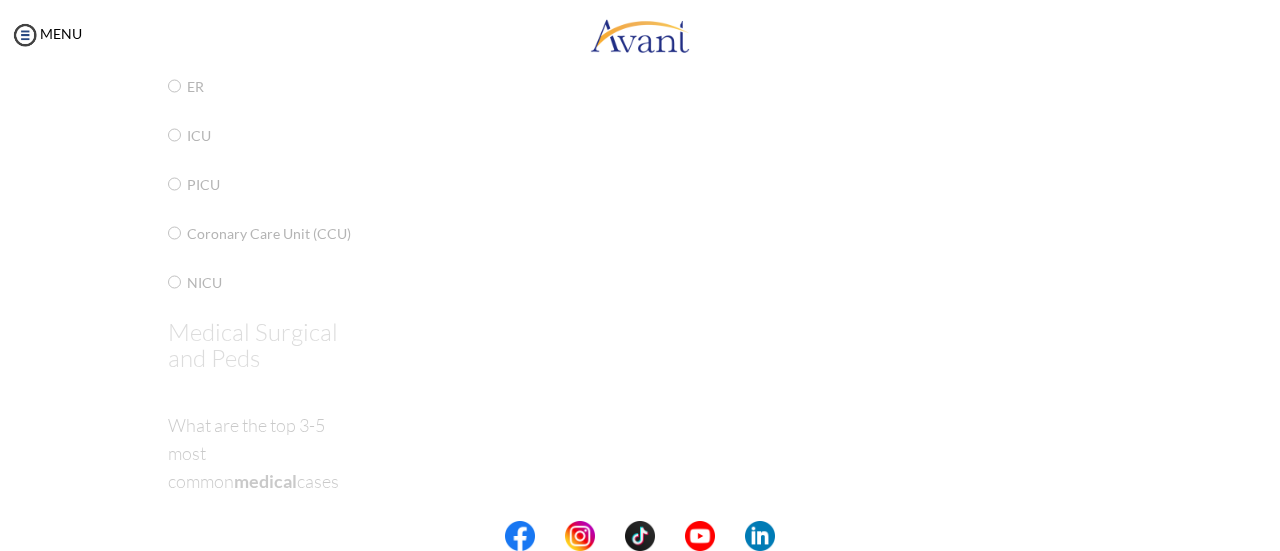 scroll, scrollTop: 40, scrollLeft: 0, axis: vertical 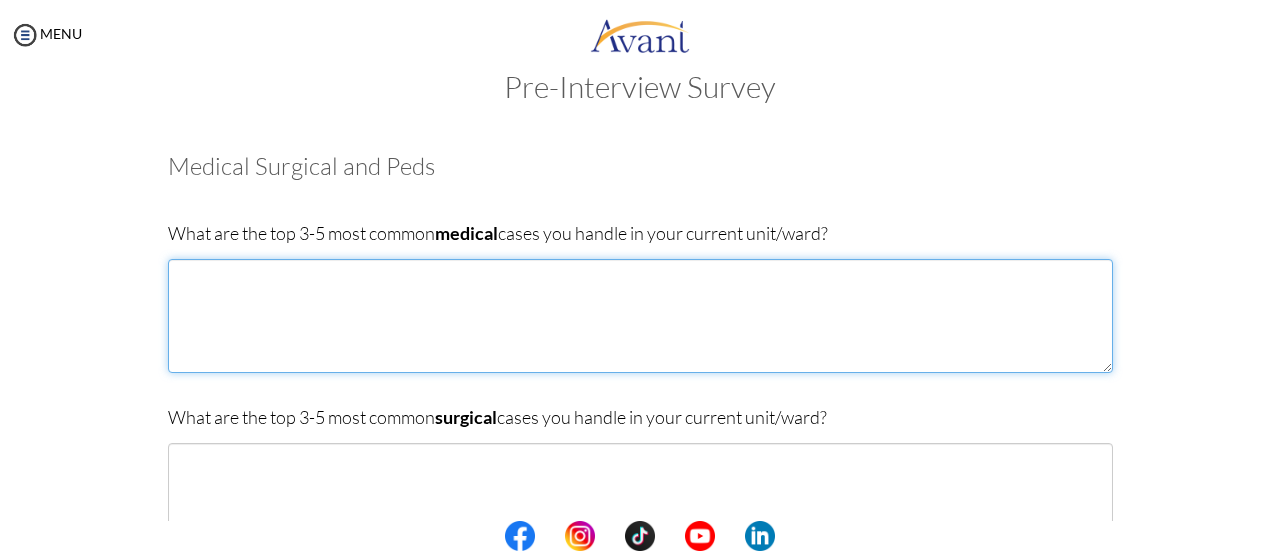 click at bounding box center [640, 316] 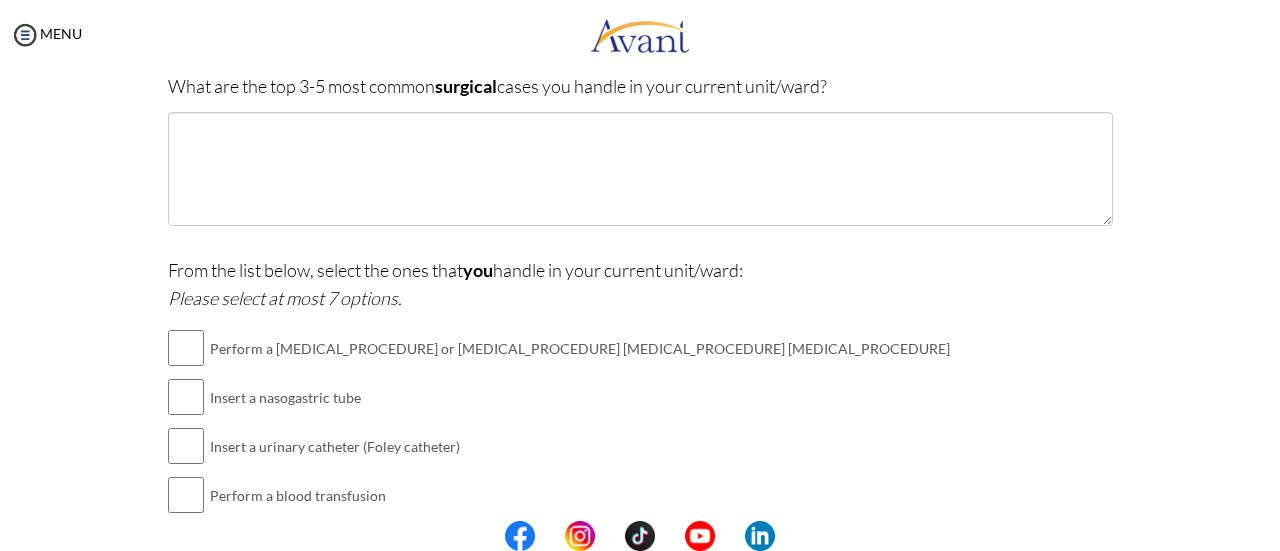 scroll, scrollTop: 370, scrollLeft: 0, axis: vertical 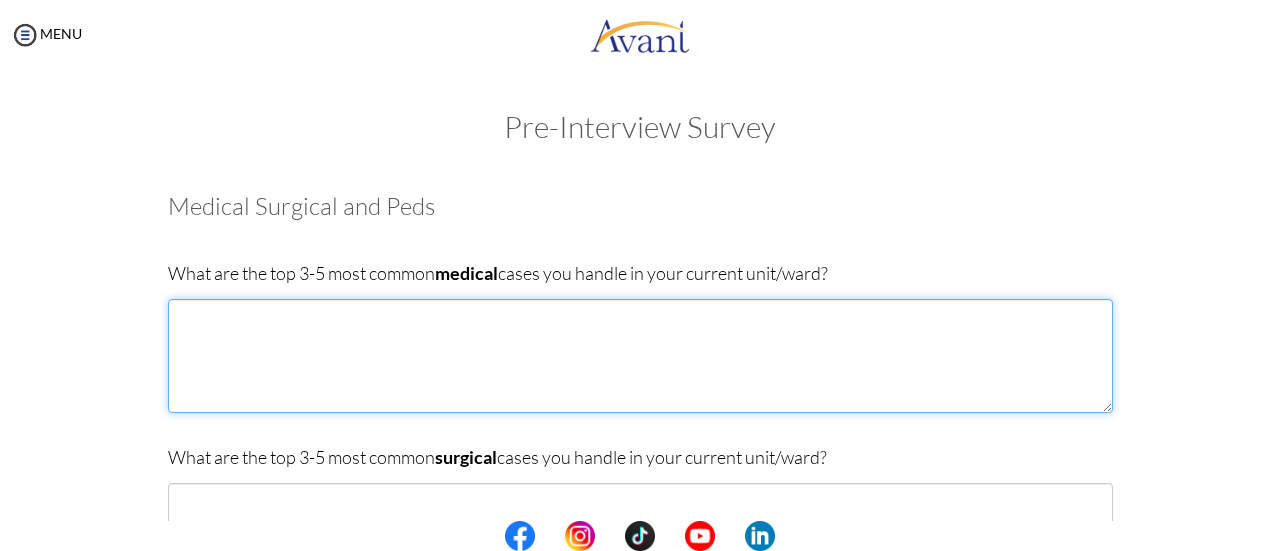 click at bounding box center (640, 356) 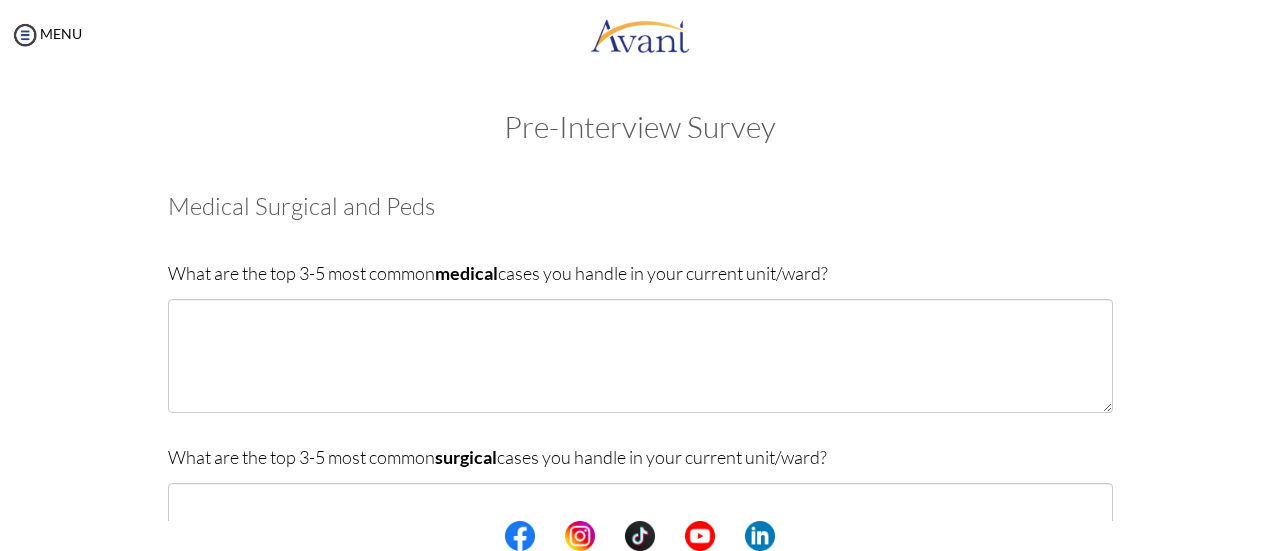 click on "My Status
What is the next step?
We would like you to watch the introductory video Begin with Avant
We would like you to watch the program video Watch Program Video
We would like you to complete English exam Take Language Test
We would like you to complete clinical assessment Take Clinical Test
We would like you to complete qualification survey Take Qualification Survey
We would like you to watch expectations video Watch Expectations Video
You will be contacted by recruiter to schedule a call.
Your application is being reviewed. Please check your email regularly.
Process Overview
Check off each step as you go to track your progress!
Application review
1 Watch the Avant Video Library ▣ Avant Video Library
Interview
1 Complete the Pre-Interview Survey ▢
2 ▢" at bounding box center [640, 345] 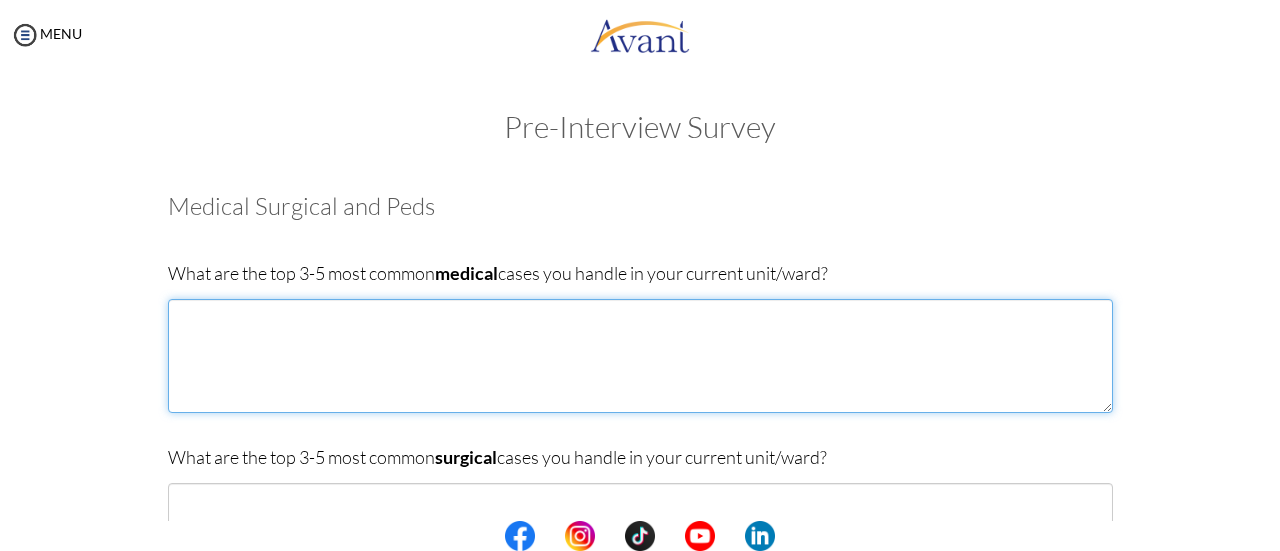 click at bounding box center (640, 356) 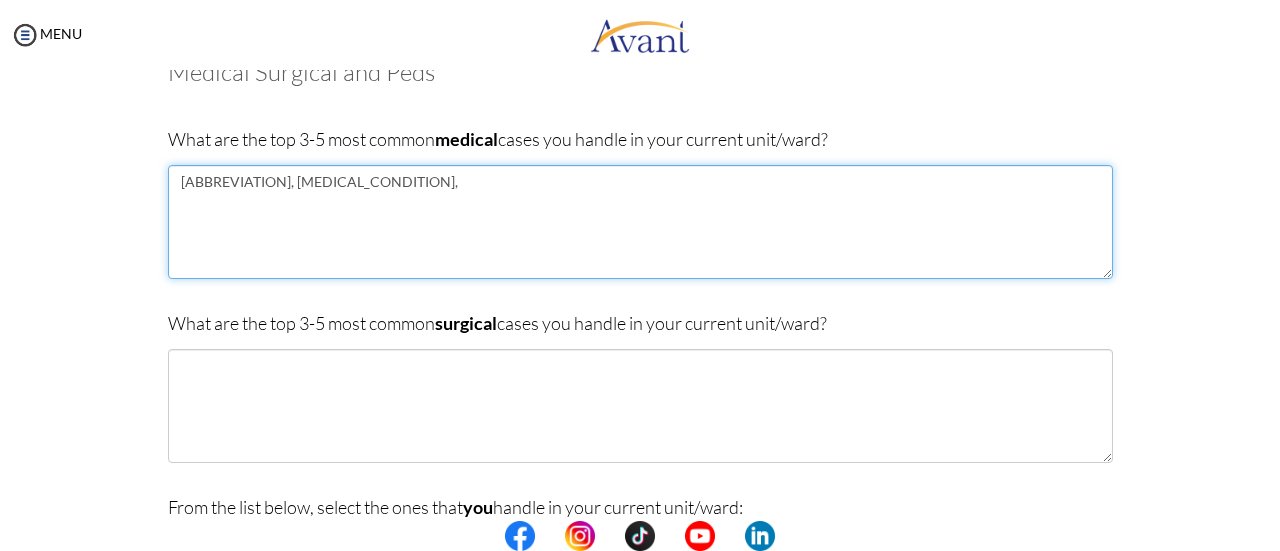 scroll, scrollTop: 137, scrollLeft: 0, axis: vertical 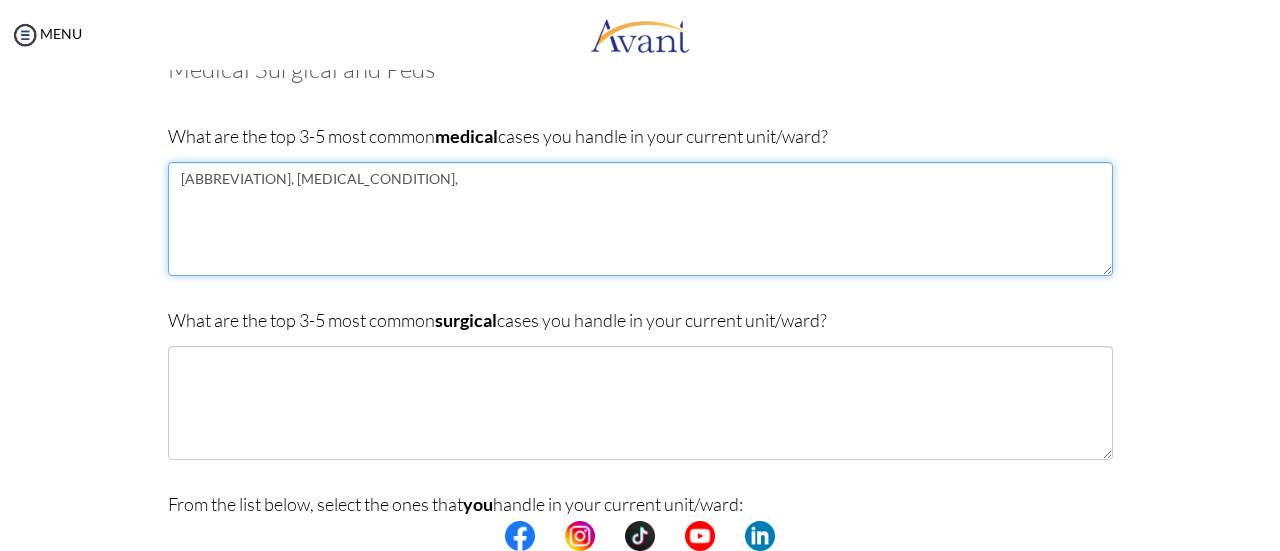 type on "CVD, Diabetes melitus," 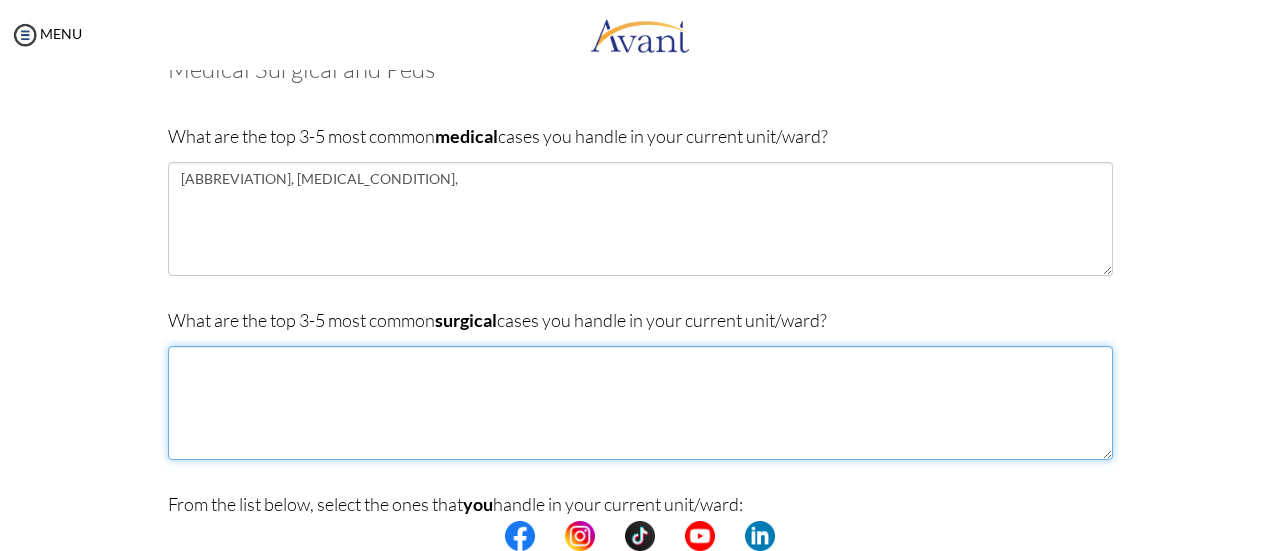 click at bounding box center [640, 403] 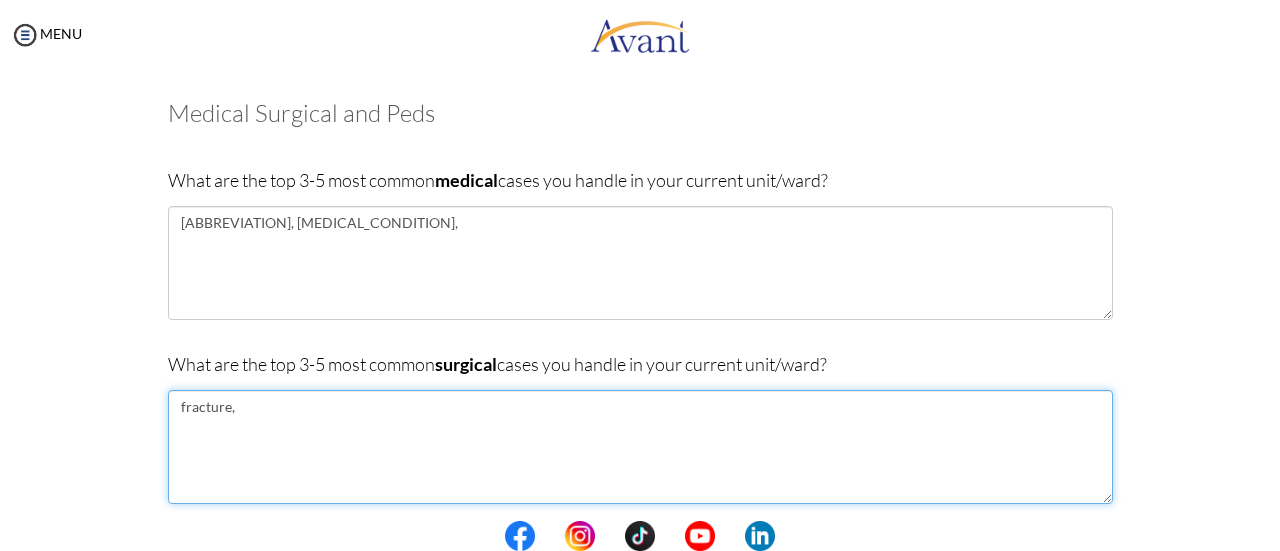 scroll, scrollTop: 91, scrollLeft: 0, axis: vertical 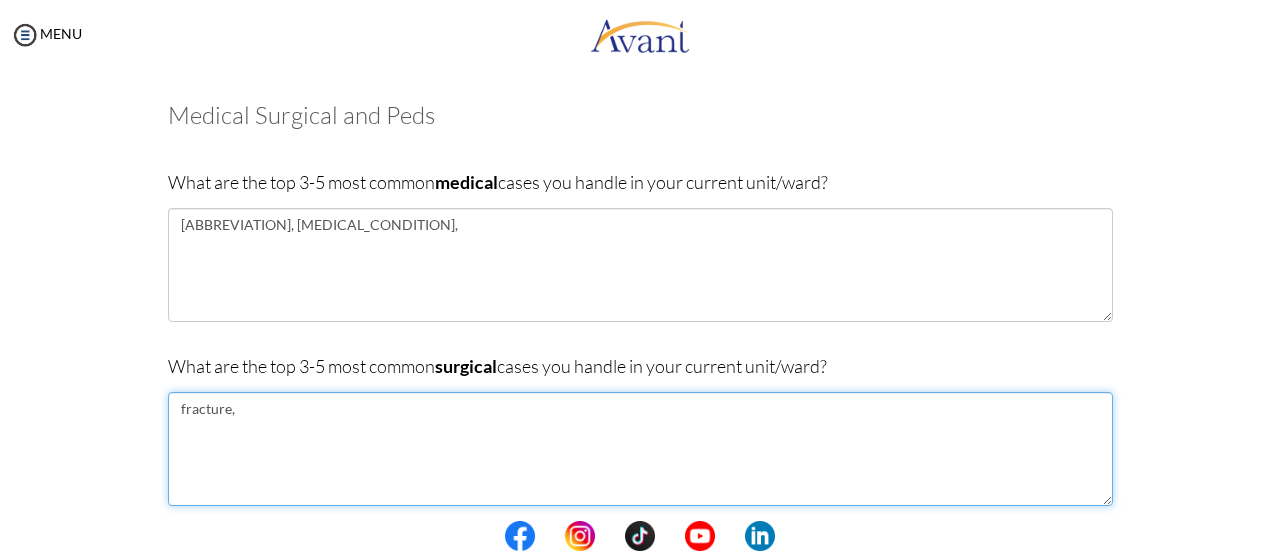 type on "fracture," 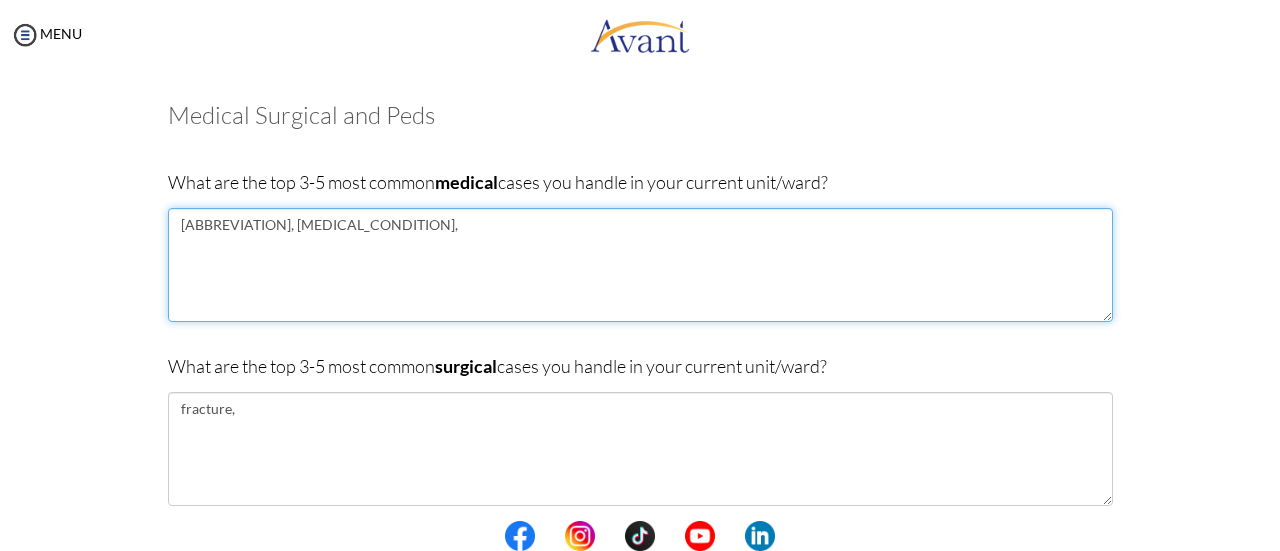 click on "CVD, Diabetes melitus," at bounding box center [640, 265] 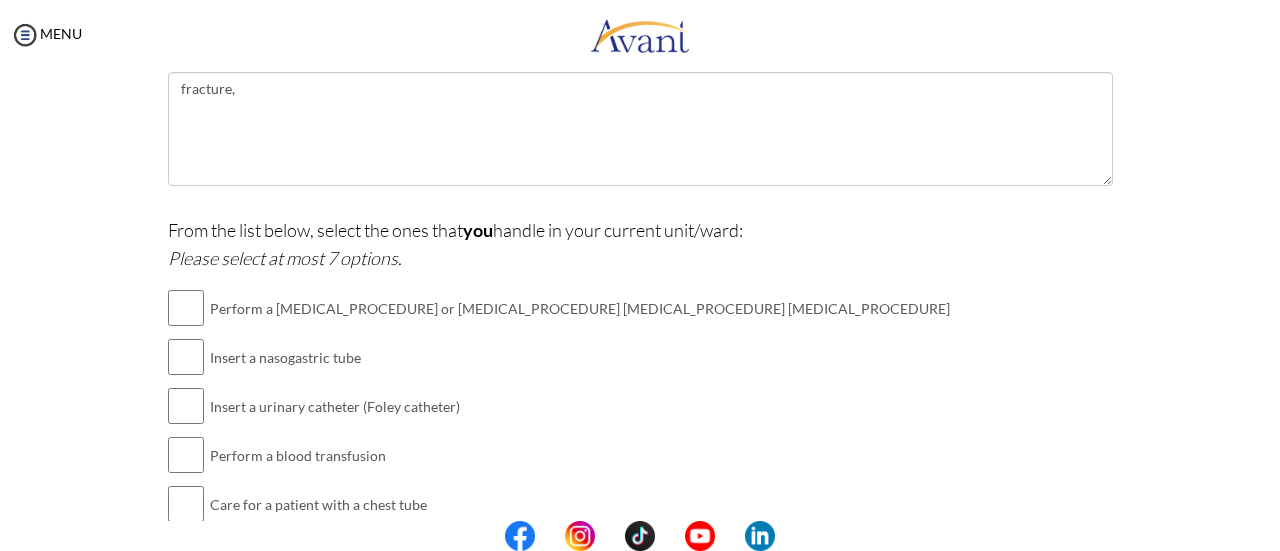 scroll, scrollTop: 415, scrollLeft: 0, axis: vertical 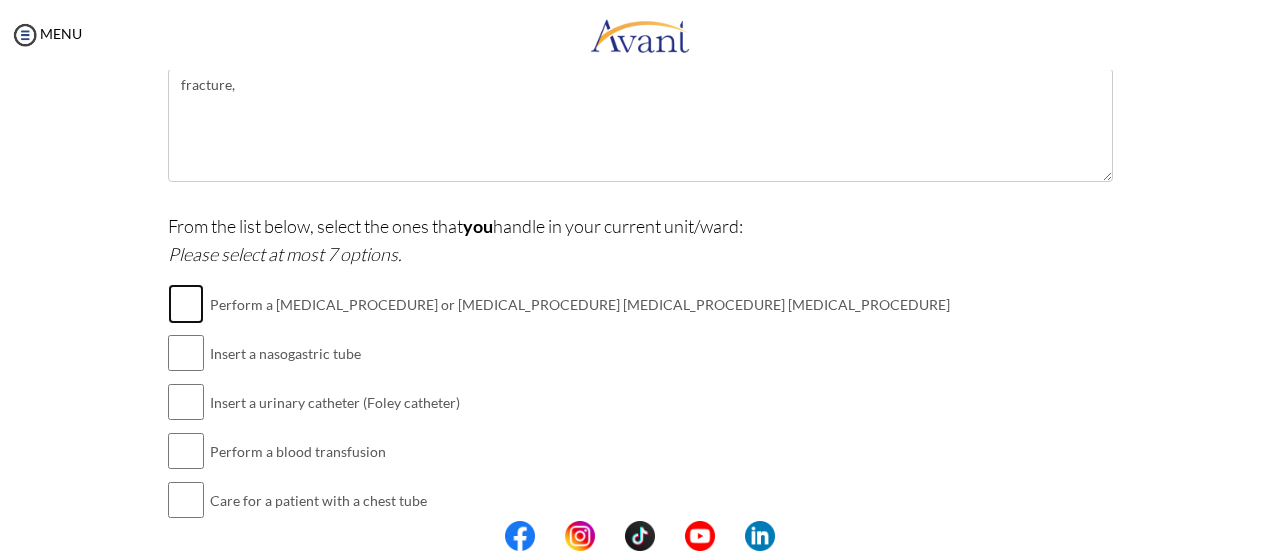 click at bounding box center (186, 304) 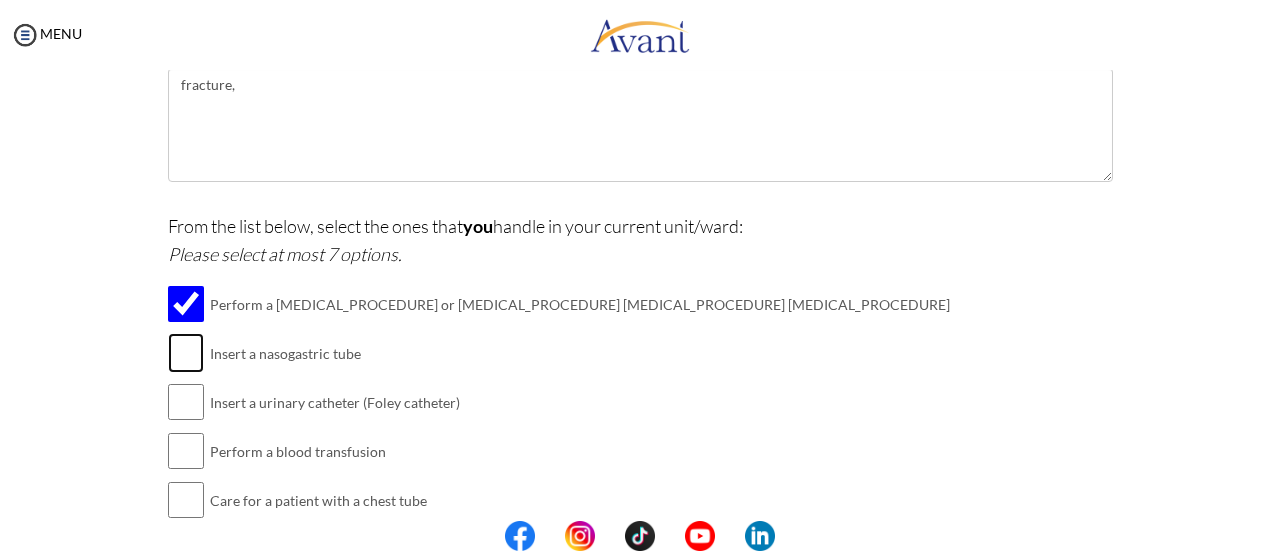 click at bounding box center (186, 353) 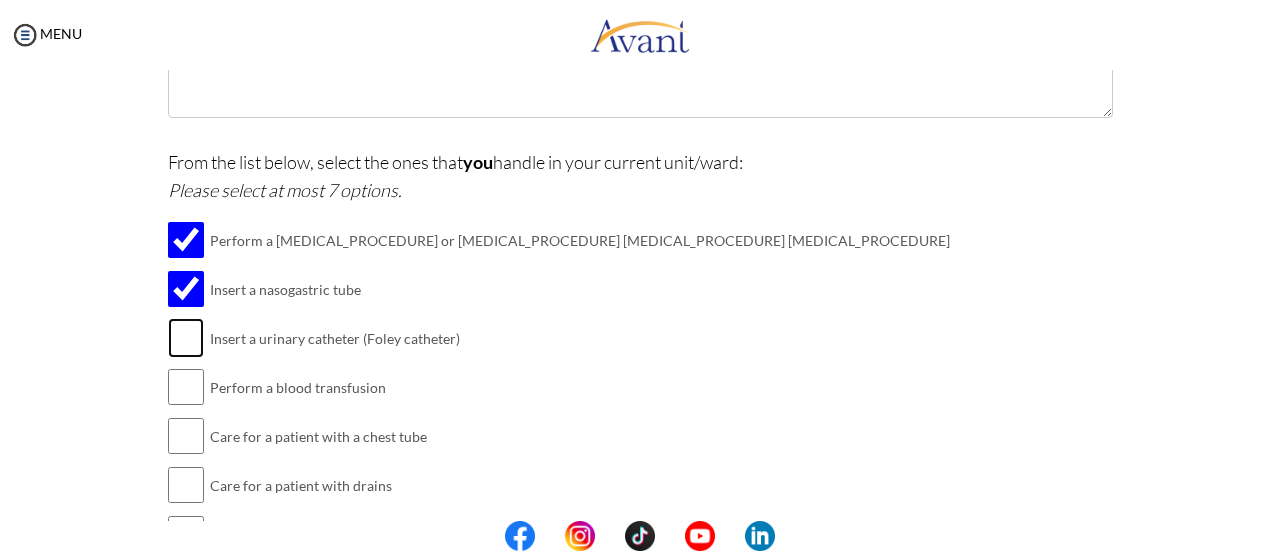 click at bounding box center (186, 338) 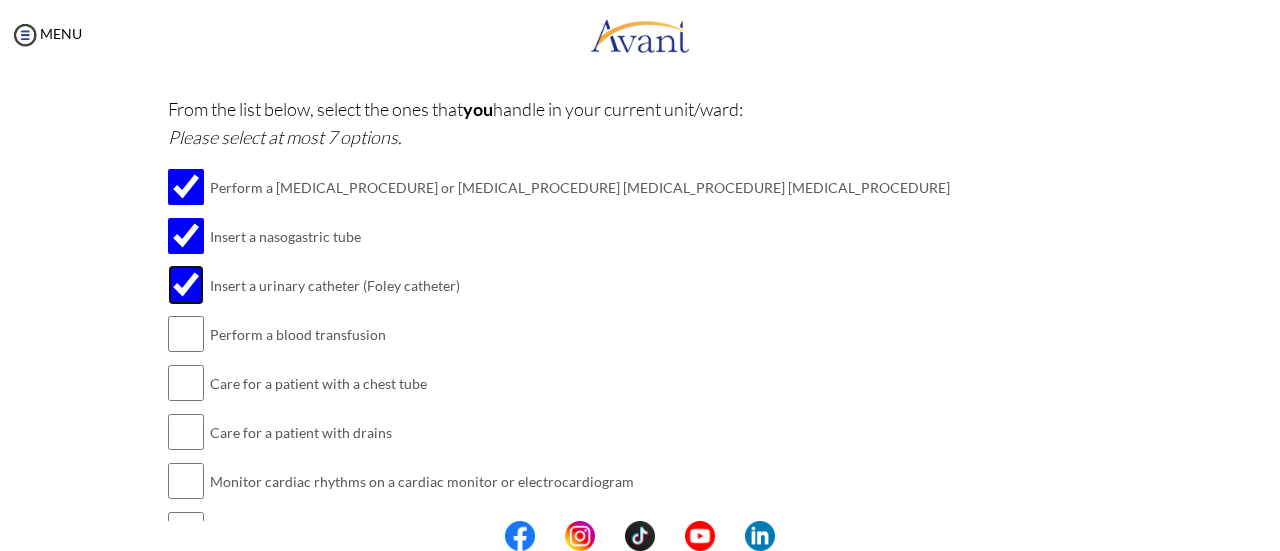 scroll, scrollTop: 536, scrollLeft: 0, axis: vertical 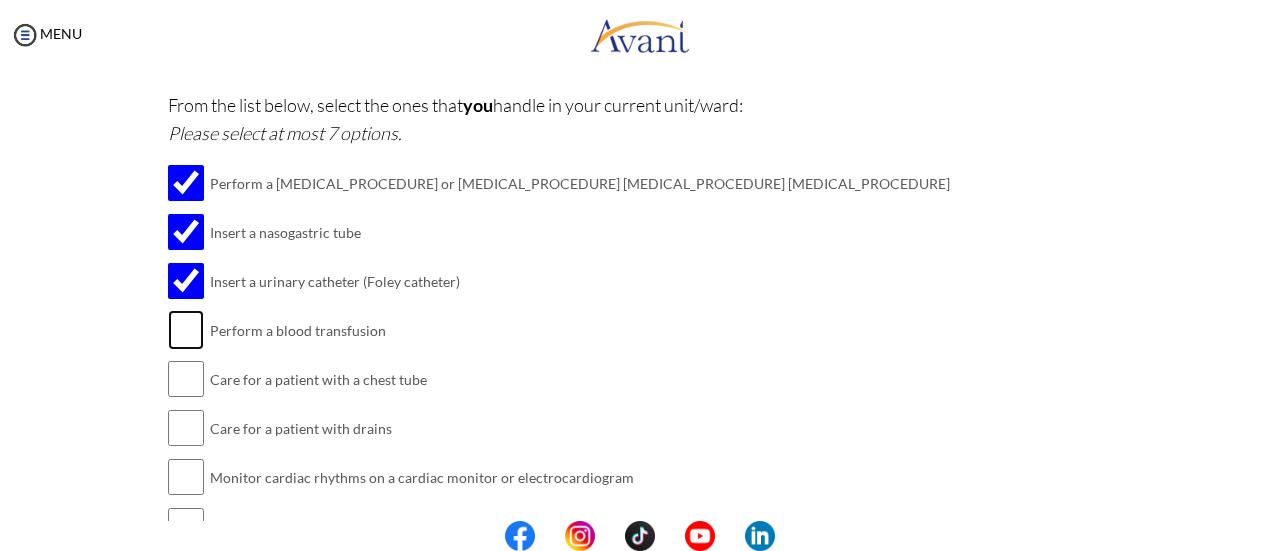 click at bounding box center [186, 330] 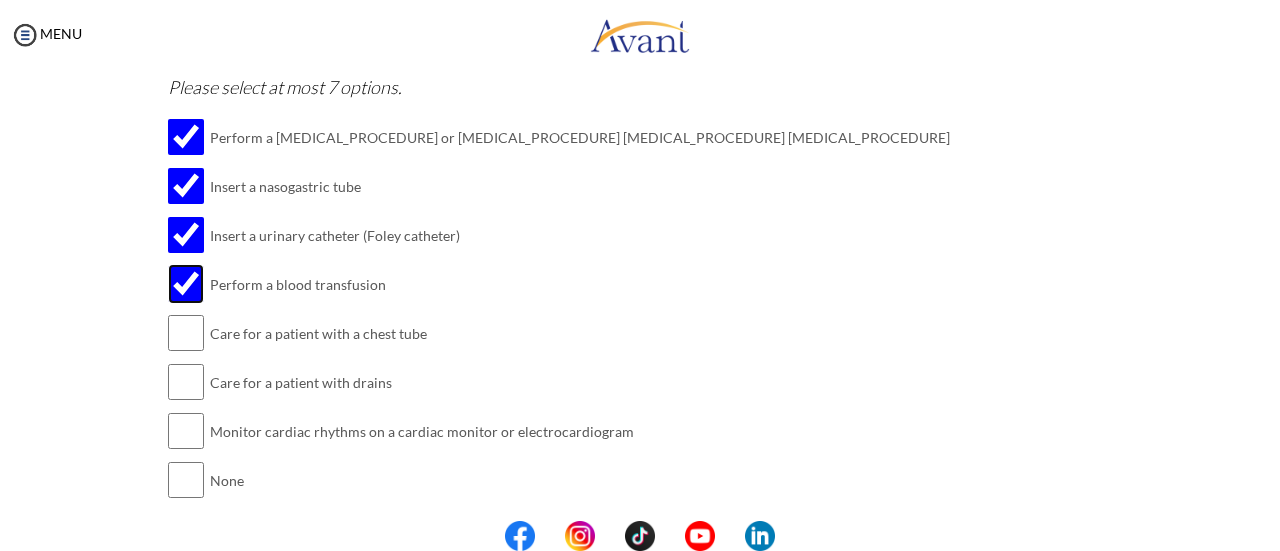 scroll, scrollTop: 586, scrollLeft: 0, axis: vertical 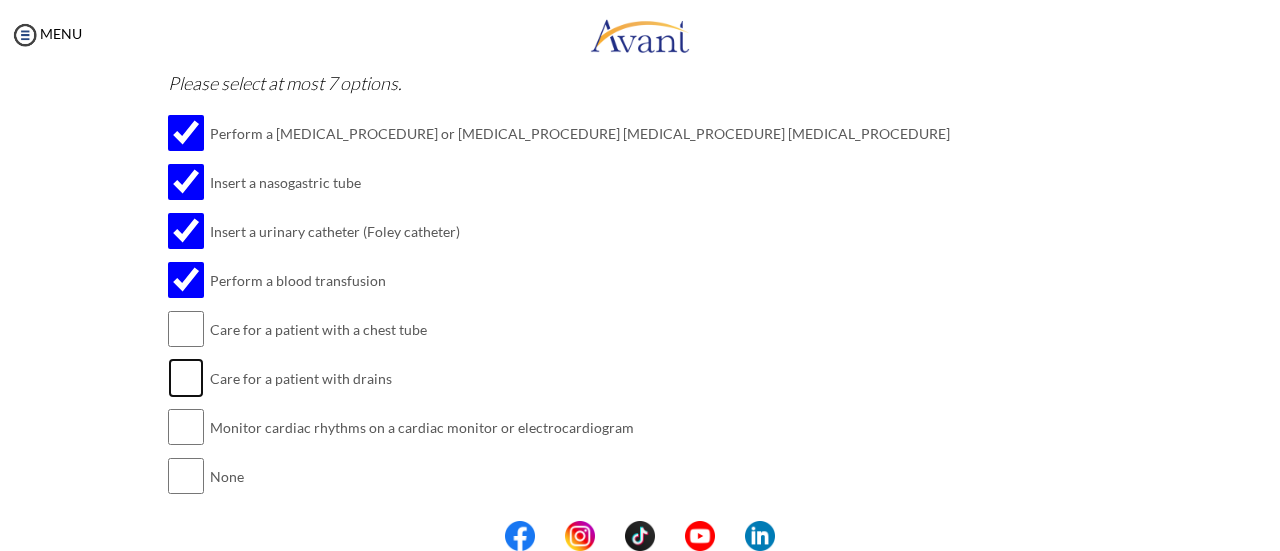 click at bounding box center (186, 378) 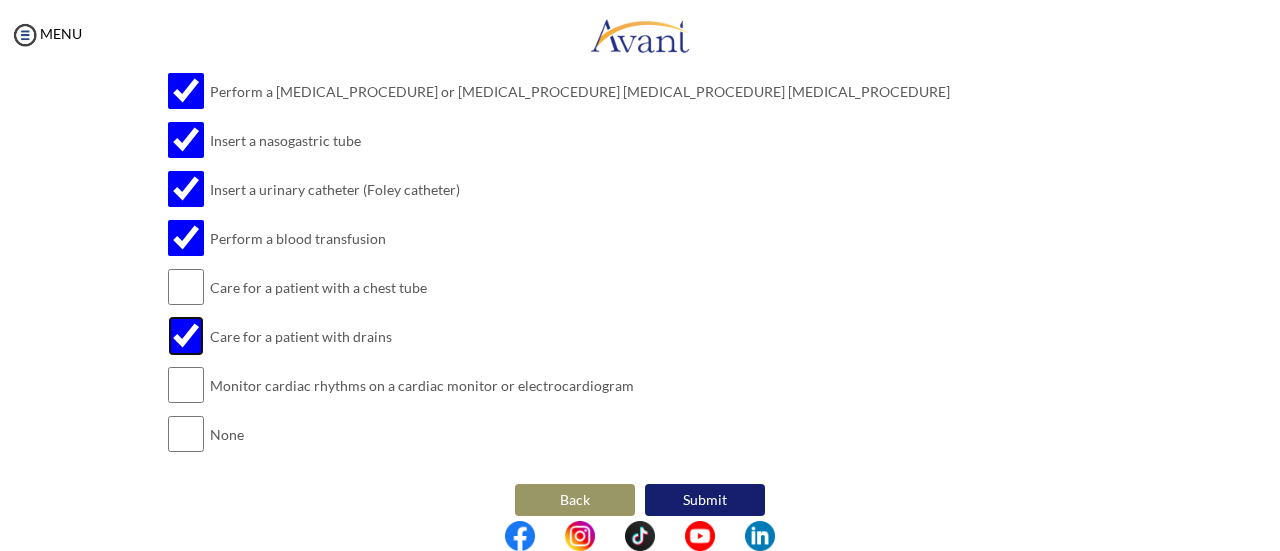 scroll, scrollTop: 630, scrollLeft: 0, axis: vertical 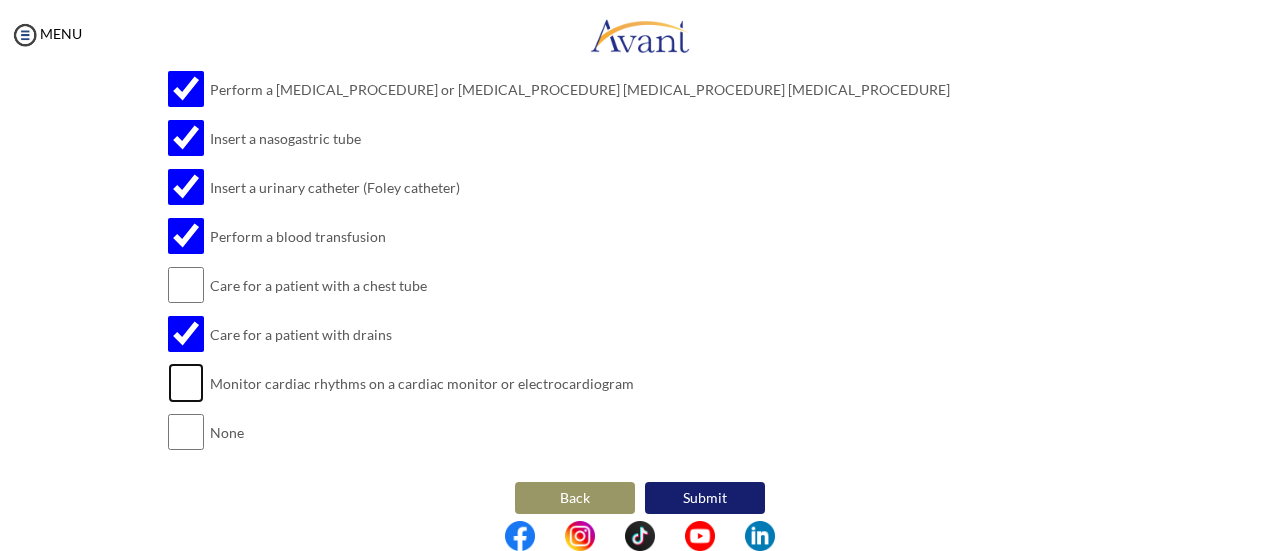 click at bounding box center [186, 383] 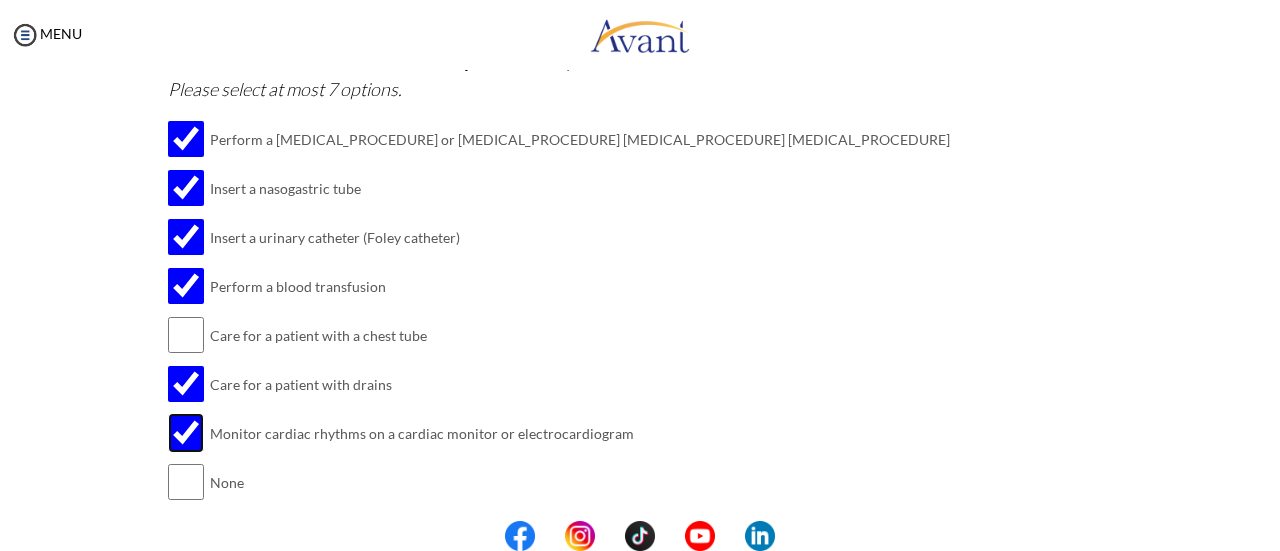 scroll, scrollTop: 584, scrollLeft: 0, axis: vertical 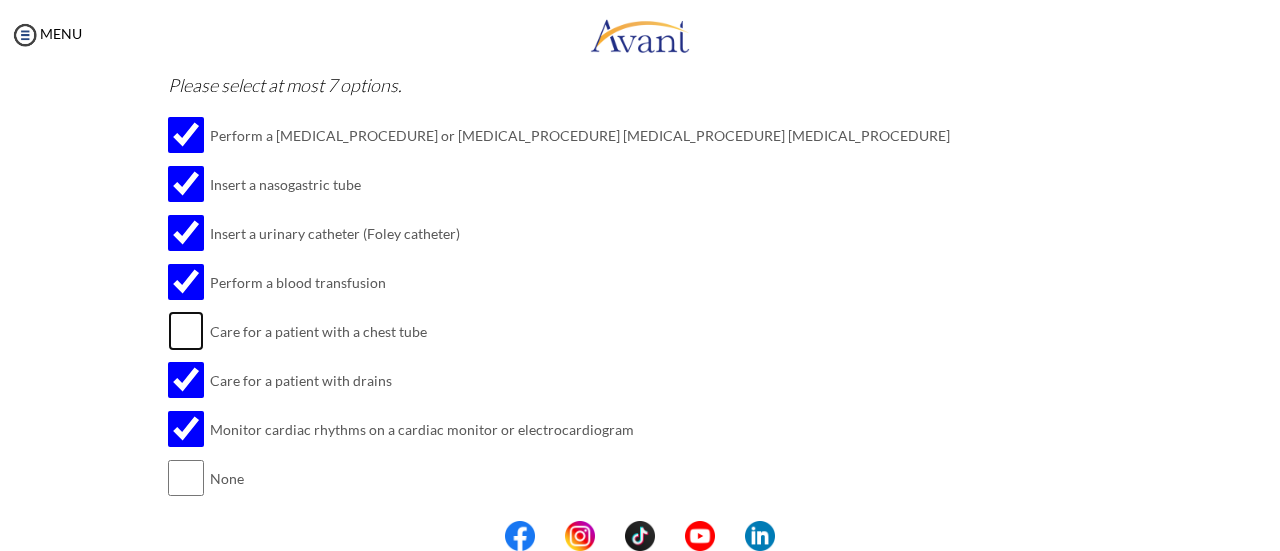click at bounding box center (186, 331) 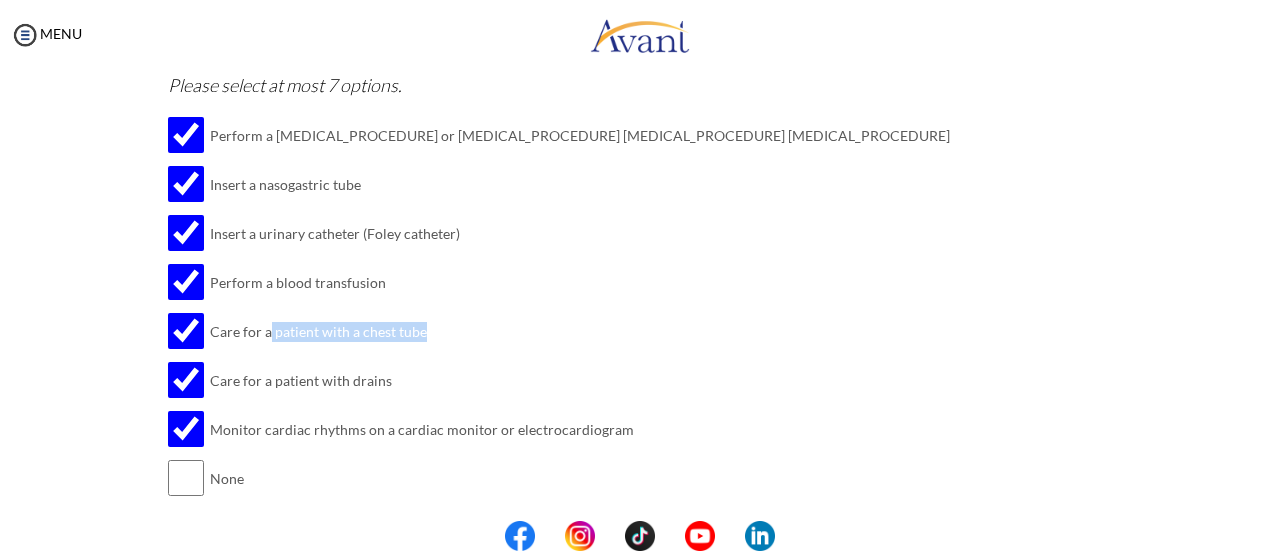 drag, startPoint x: 262, startPoint y: 333, endPoint x: 419, endPoint y: 333, distance: 157 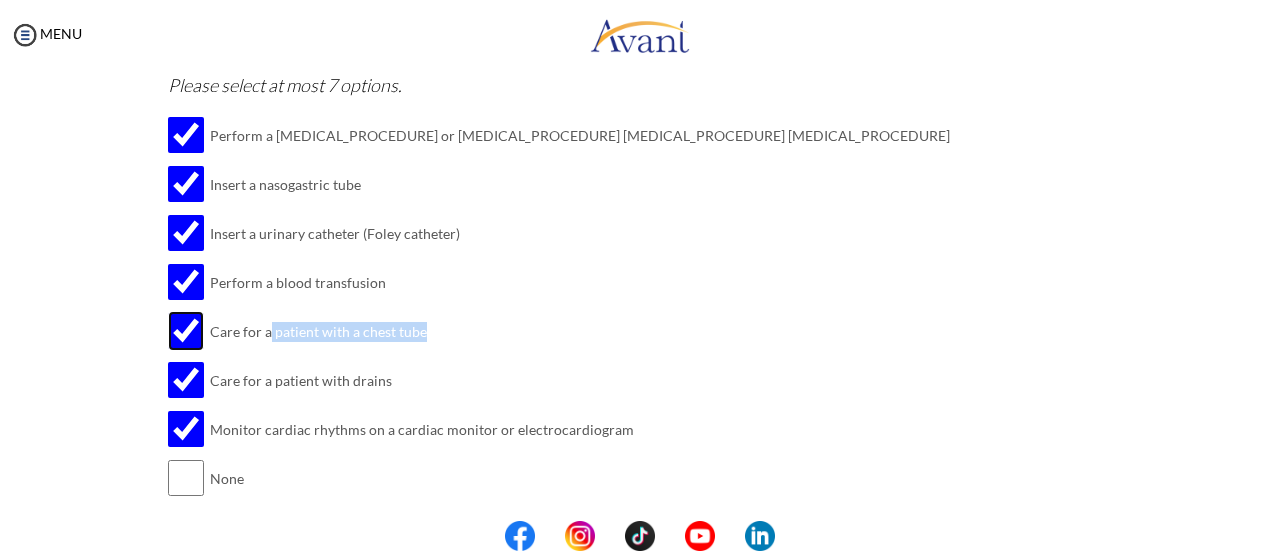 click at bounding box center (186, 331) 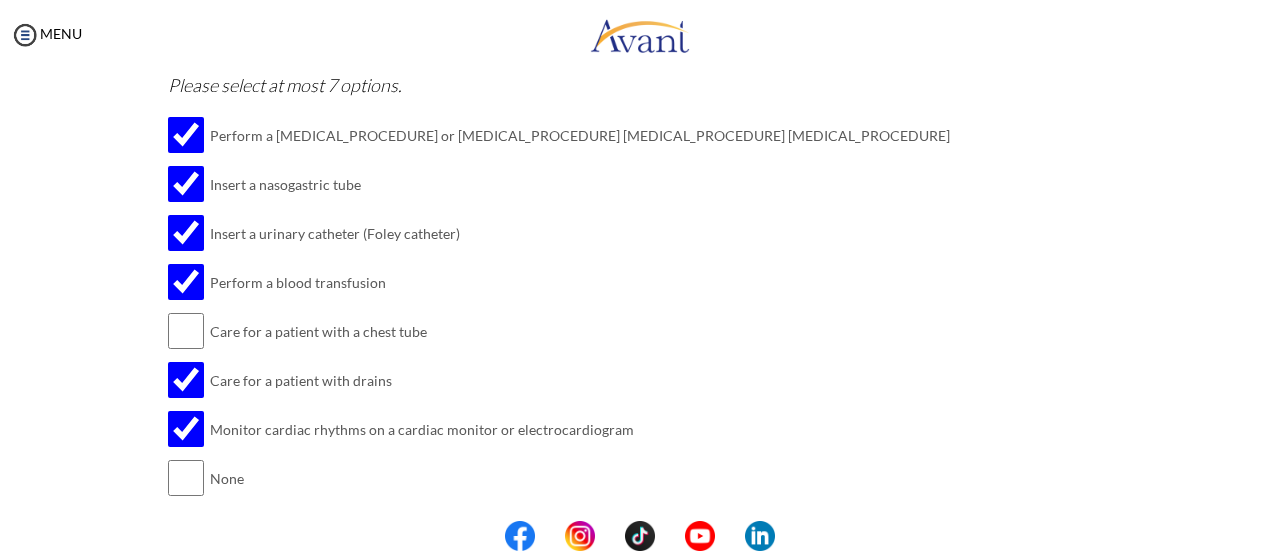 click on "From the list below, select the ones that  you  handle in your current unit/ward: Please select at most 7 options.
Perform a canulation or intravenous access insertion
Insert a nasogastric tube
Insert a urinary catheter (Foley catheter)
Perform a blood transfusion
Care for a patient with a chest tube
Care for a patient with drains
Monitor cardiac rhythms on a cardiac monitor or electrocardiogram
None" at bounding box center (640, 283) 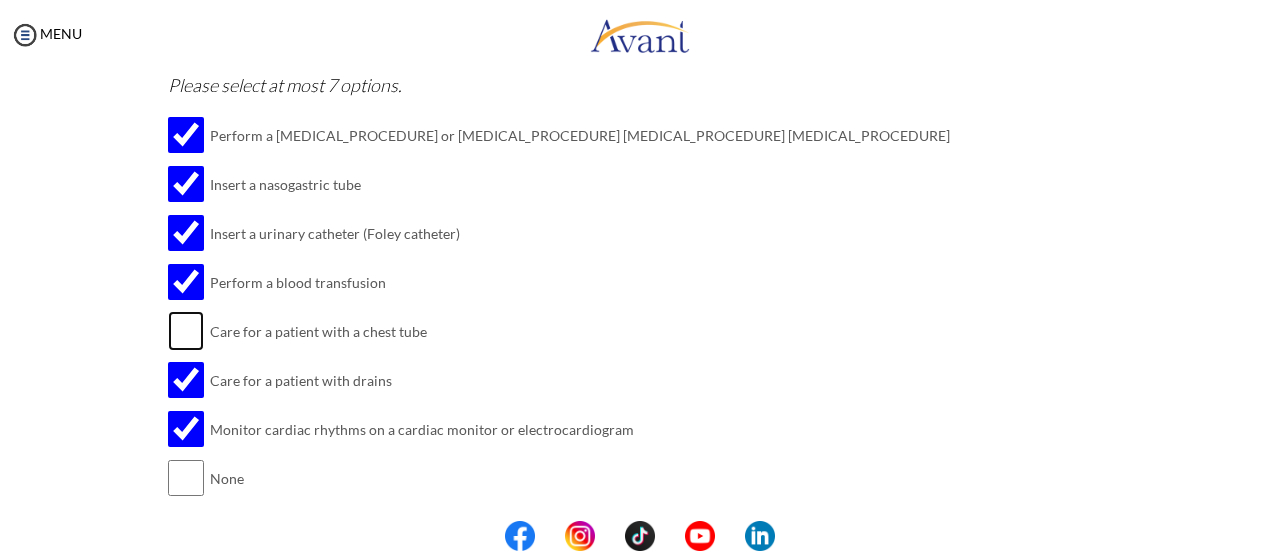 click at bounding box center [186, 331] 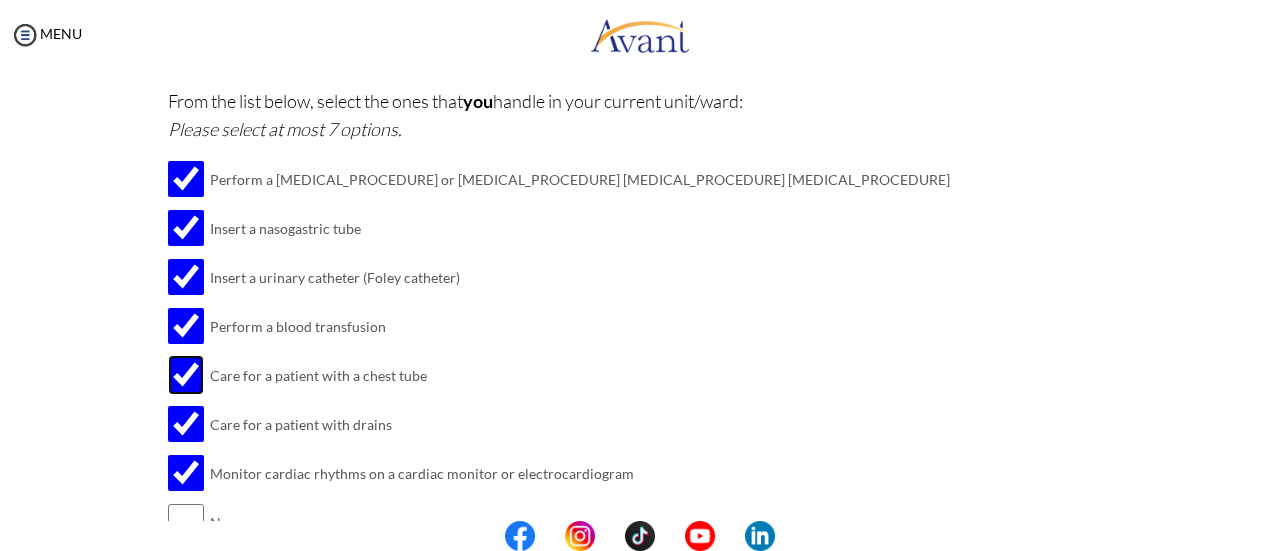 scroll, scrollTop: 529, scrollLeft: 0, axis: vertical 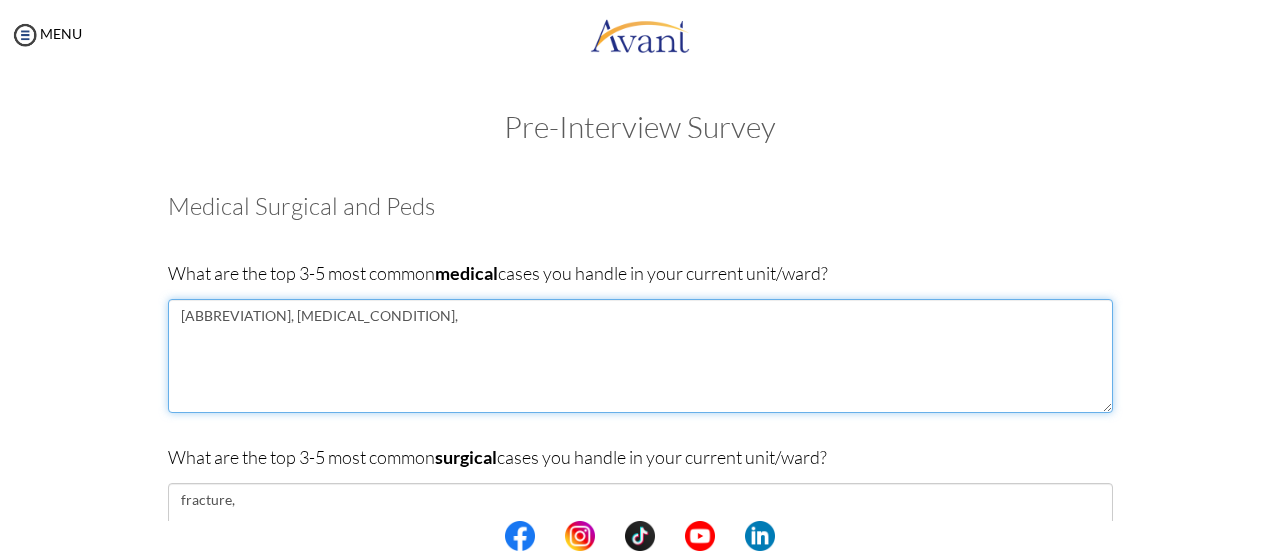 click on "CVD, Diabetes melitus," at bounding box center (640, 356) 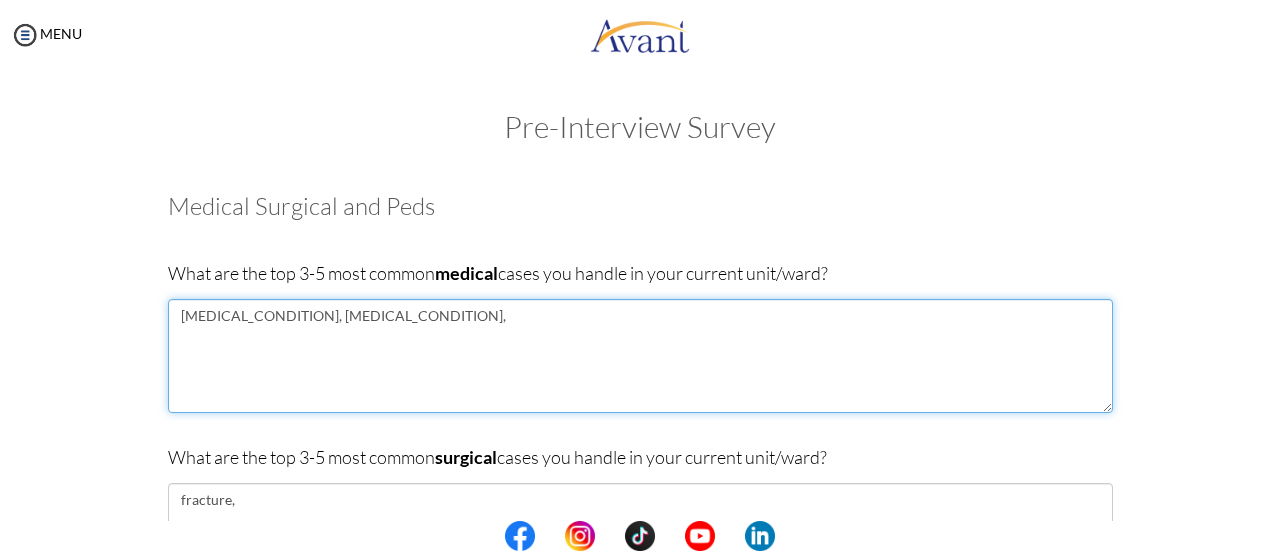 click on "Cerebrovascular Disease, Diabetes melitus," at bounding box center (640, 356) 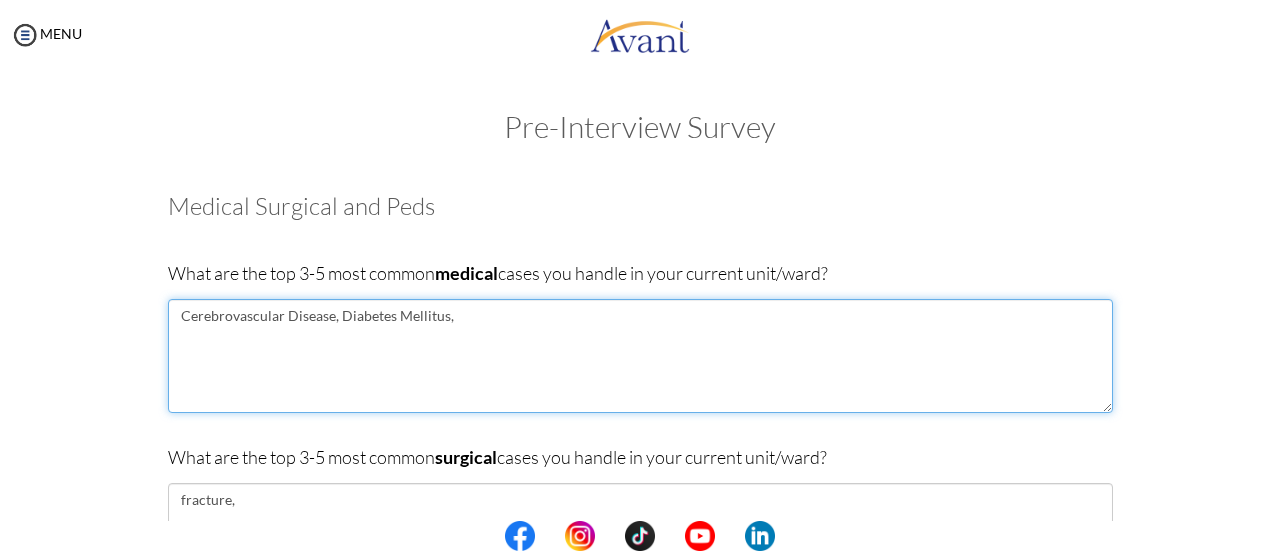 type on "Cerebrovascular Disease, Diabetes Mellitus," 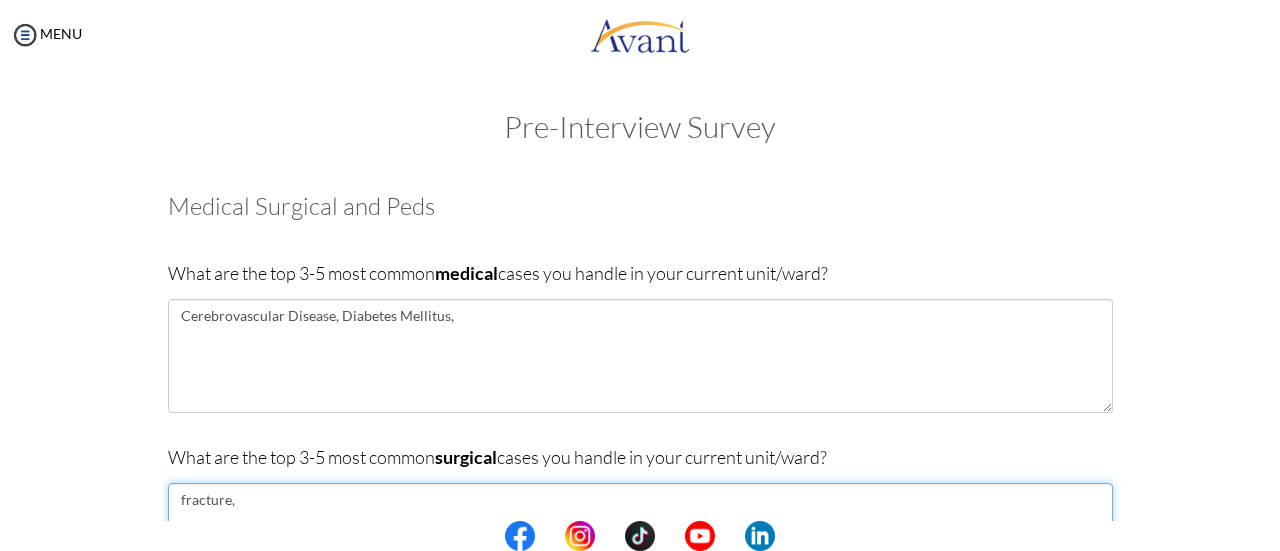 click on "fracture," at bounding box center [640, 540] 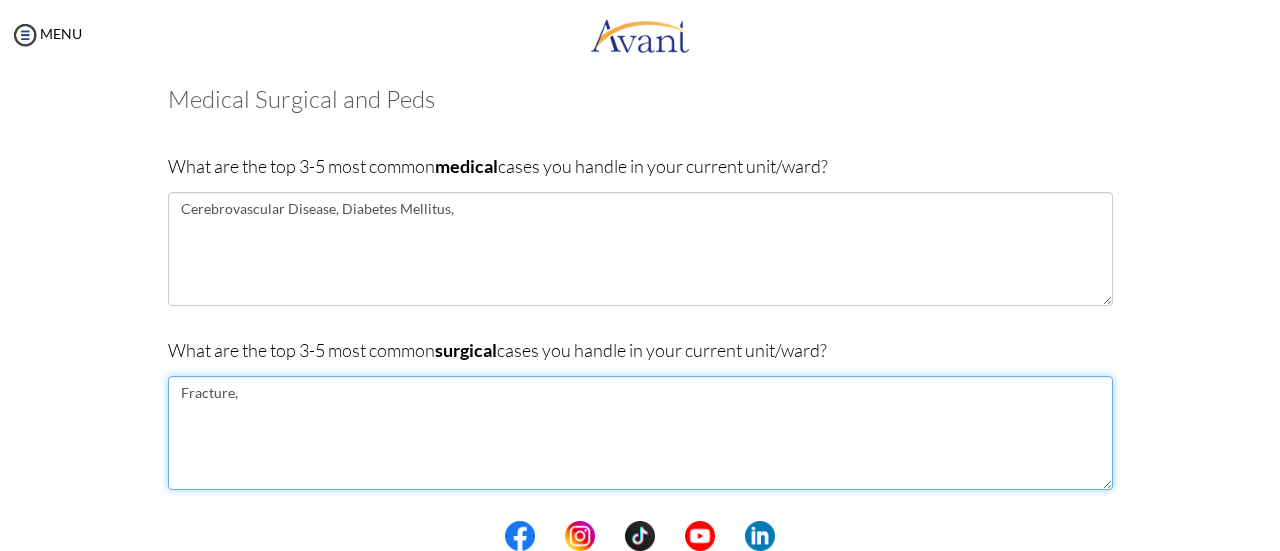 scroll, scrollTop: 104, scrollLeft: 0, axis: vertical 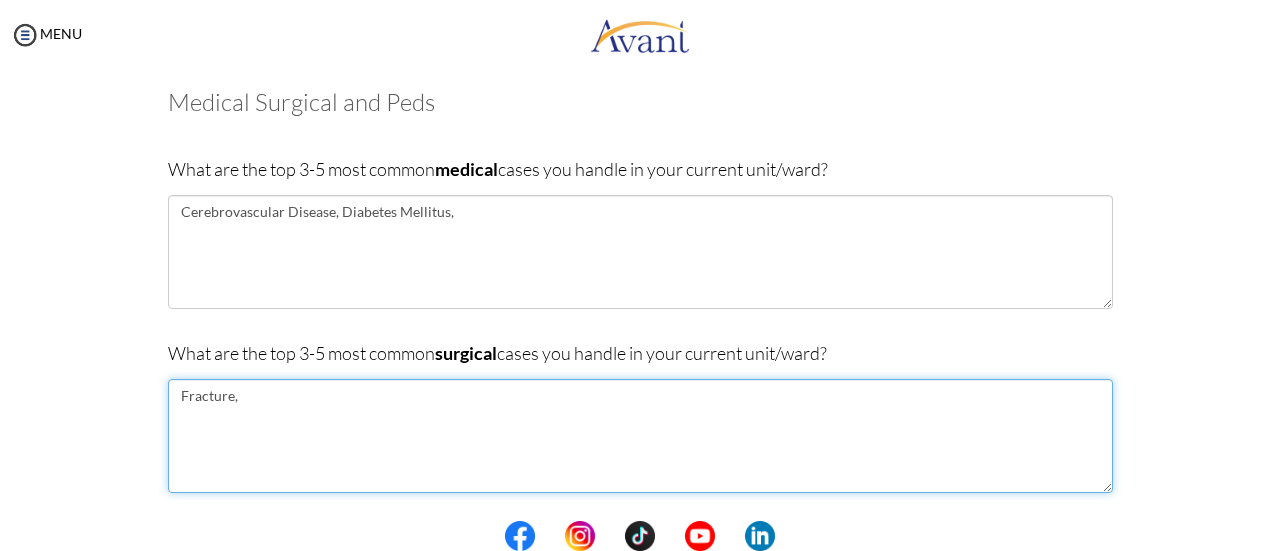 type on "Fracture," 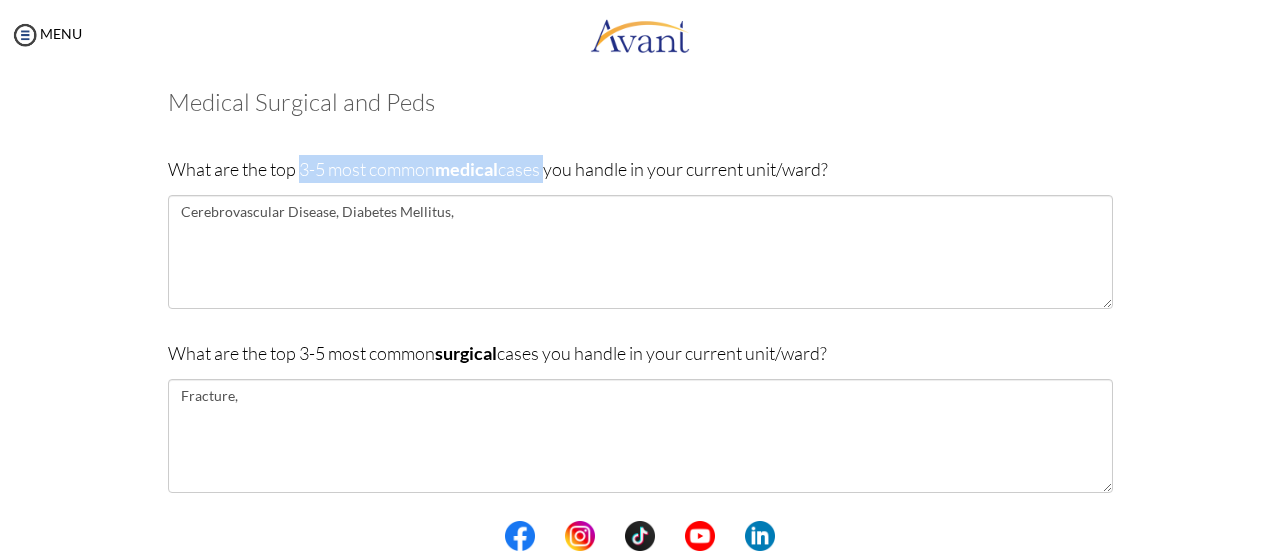 drag, startPoint x: 293, startPoint y: 172, endPoint x: 539, endPoint y: 171, distance: 246.00203 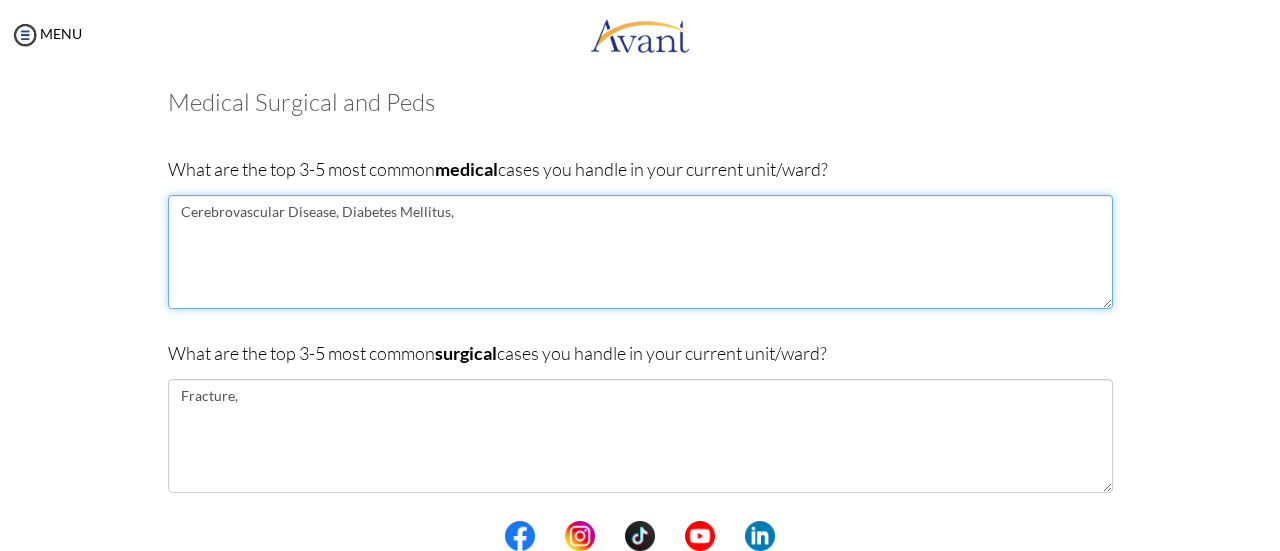click on "Cerebrovascular Disease, Diabetes Mellitus," at bounding box center [640, 252] 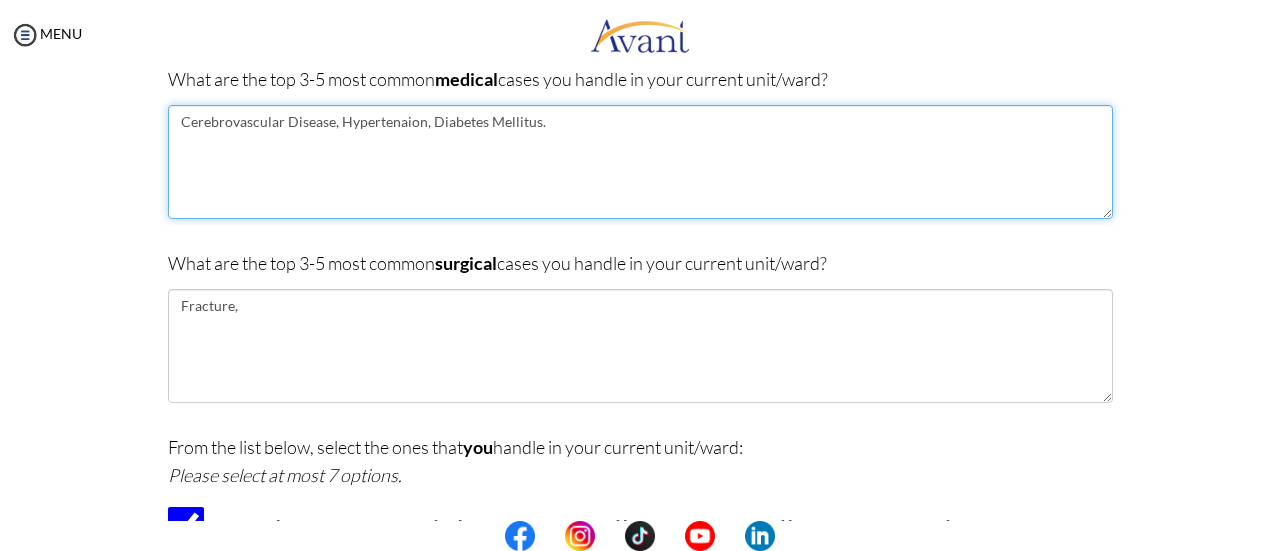 scroll, scrollTop: 223, scrollLeft: 0, axis: vertical 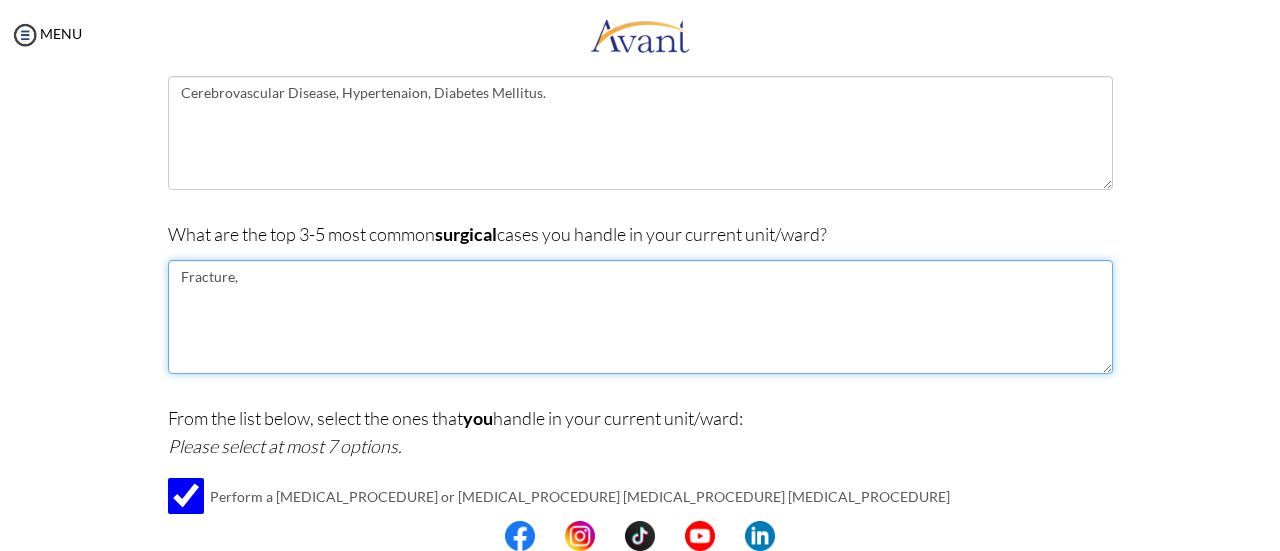 click on "Fracture," at bounding box center (640, 317) 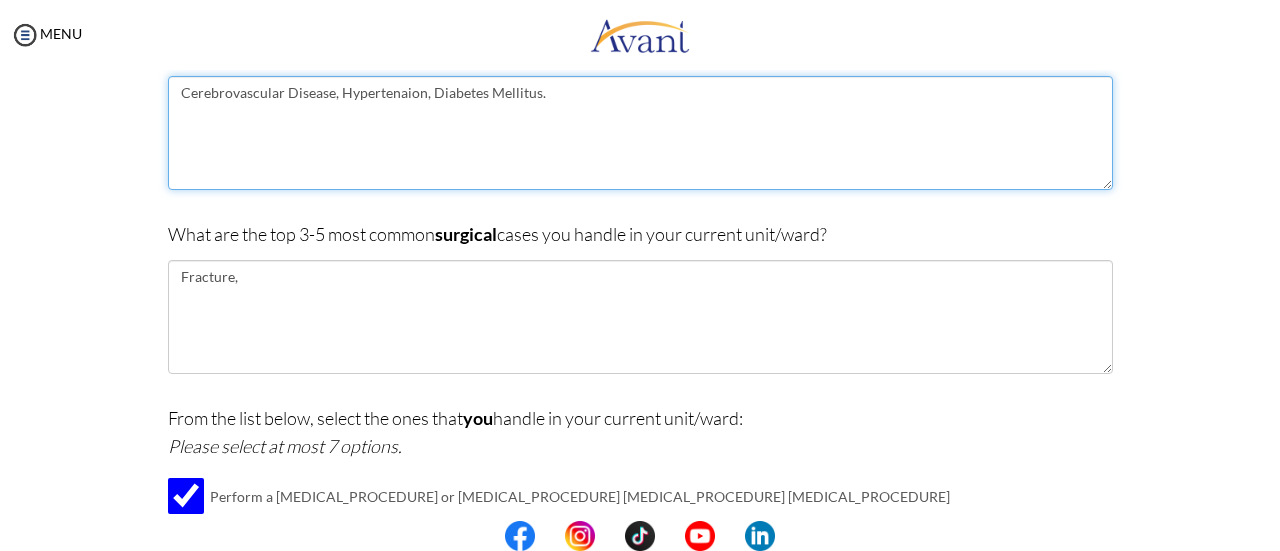click on "Cerebrovascular Disease, Hypertenaion, Diabetes Mellitus." at bounding box center [640, 133] 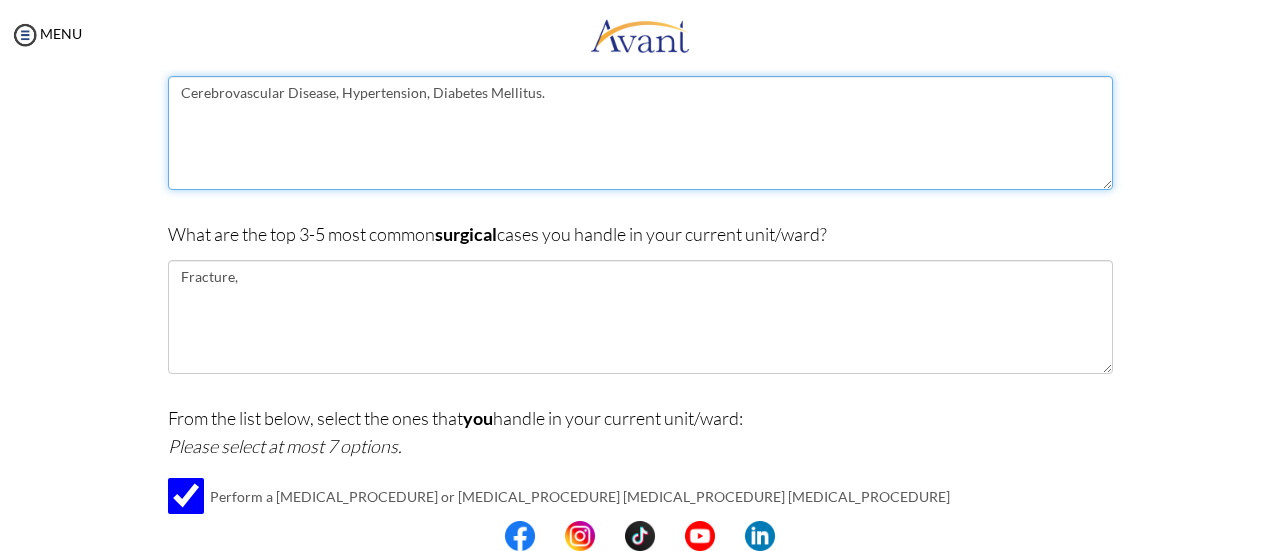 click on "Cerebrovascular Disease, Hypertension, Diabetes Mellitus." at bounding box center (640, 133) 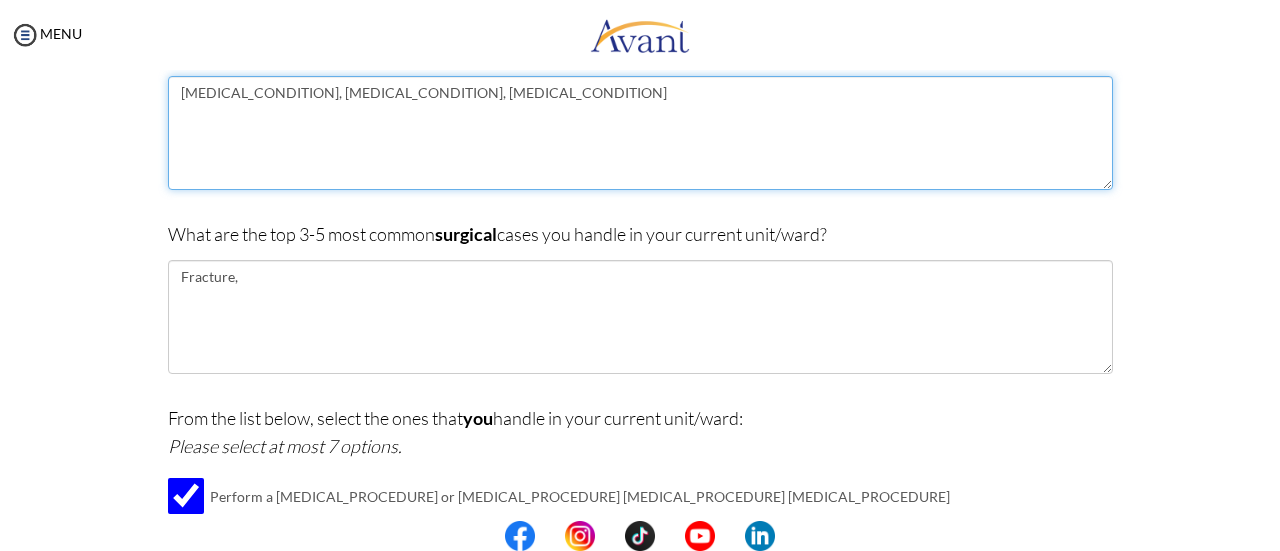 type on "Cerebrovascular Disease, Hypertension, Diabetes Mellitus" 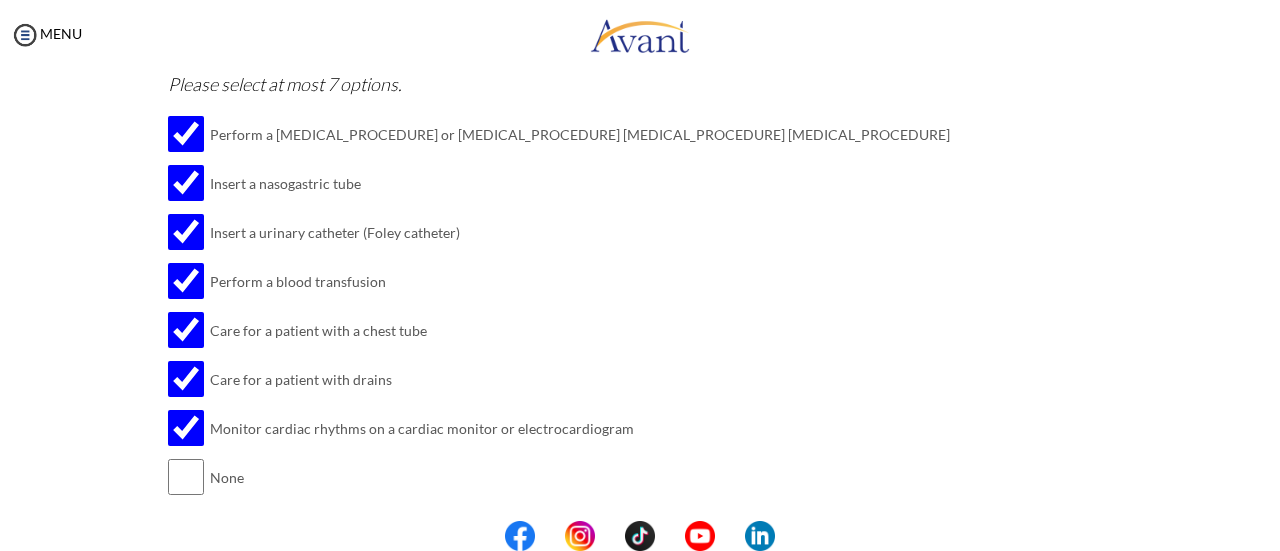 scroll, scrollTop: 552, scrollLeft: 0, axis: vertical 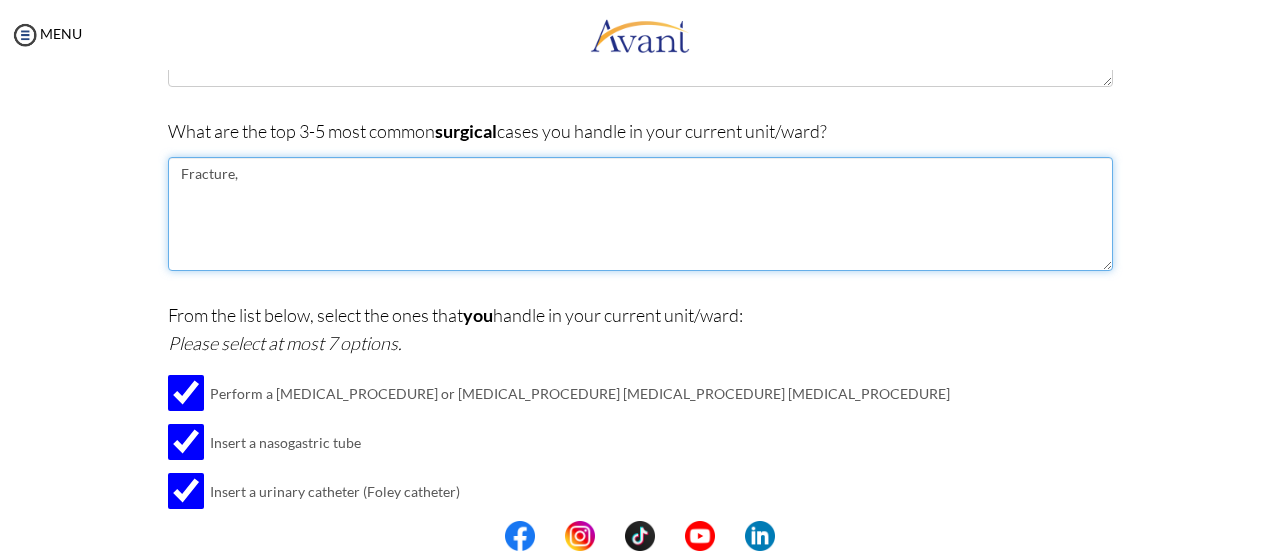 click on "Fracture," at bounding box center (640, 214) 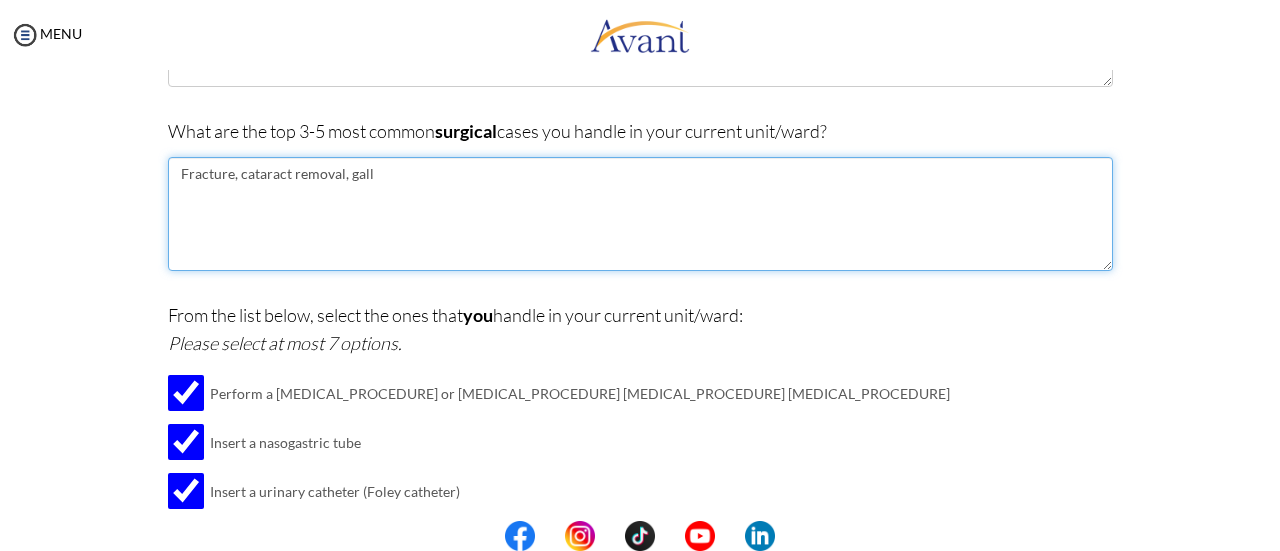 click on "Fracture, cataract removal, gall" at bounding box center [640, 214] 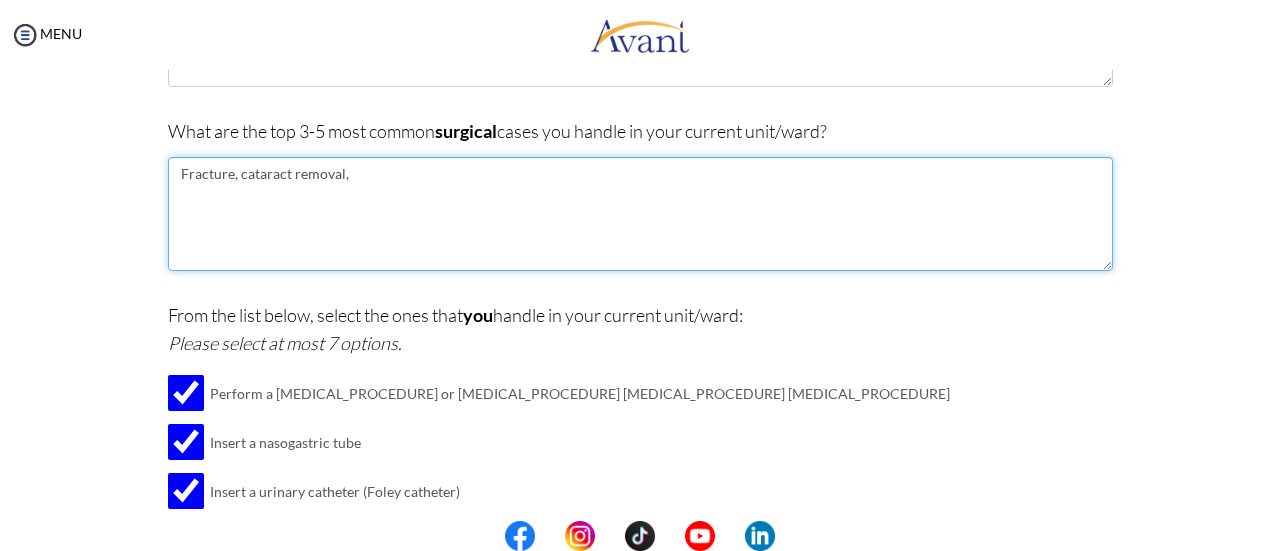 paste on "cholecystectomy" 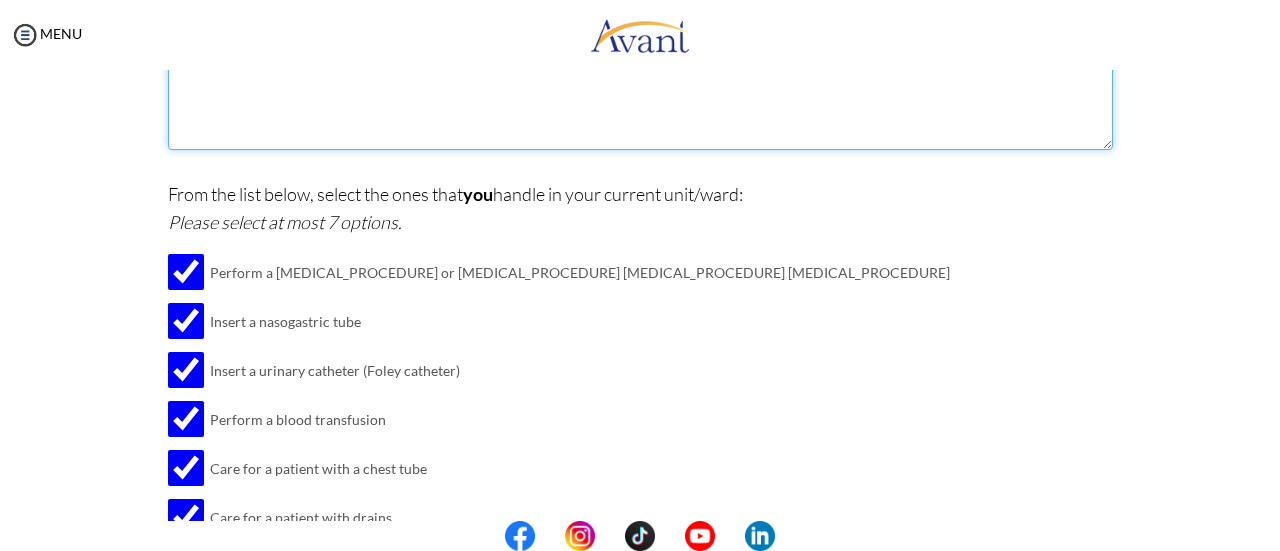 scroll, scrollTop: 644, scrollLeft: 0, axis: vertical 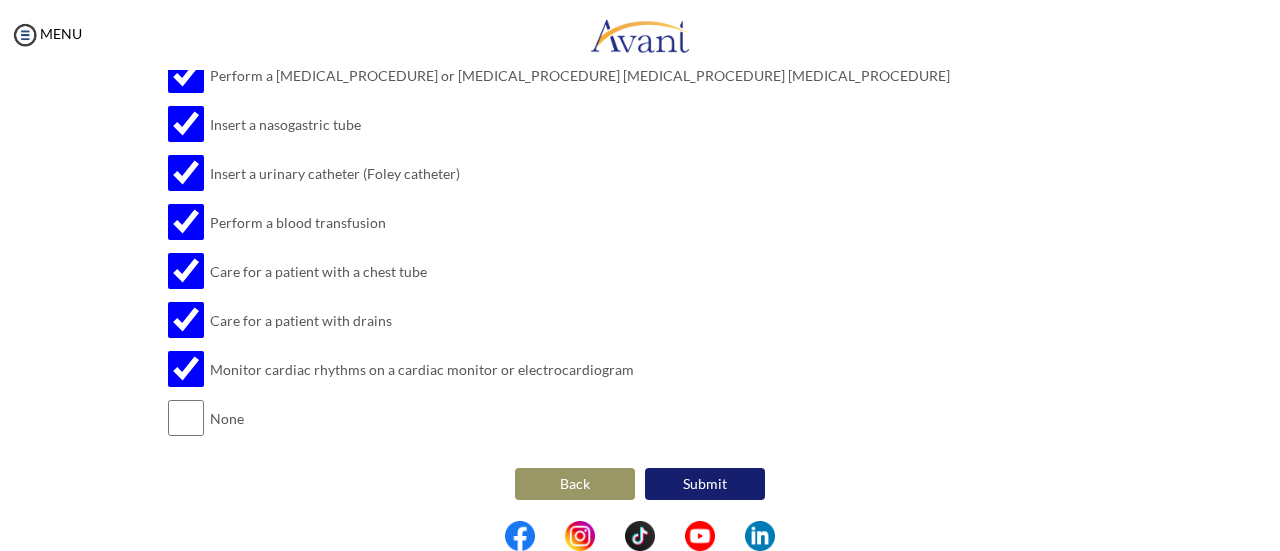 type on "Fracture, Cataract Removal, Cholecystectomy, Debridement" 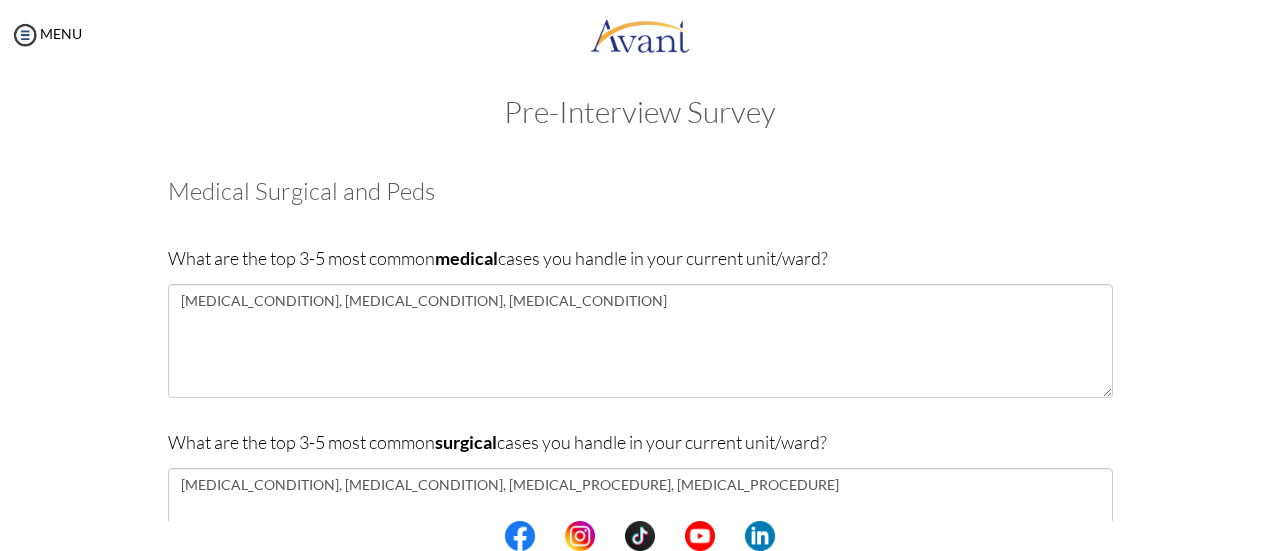 scroll, scrollTop: 0, scrollLeft: 0, axis: both 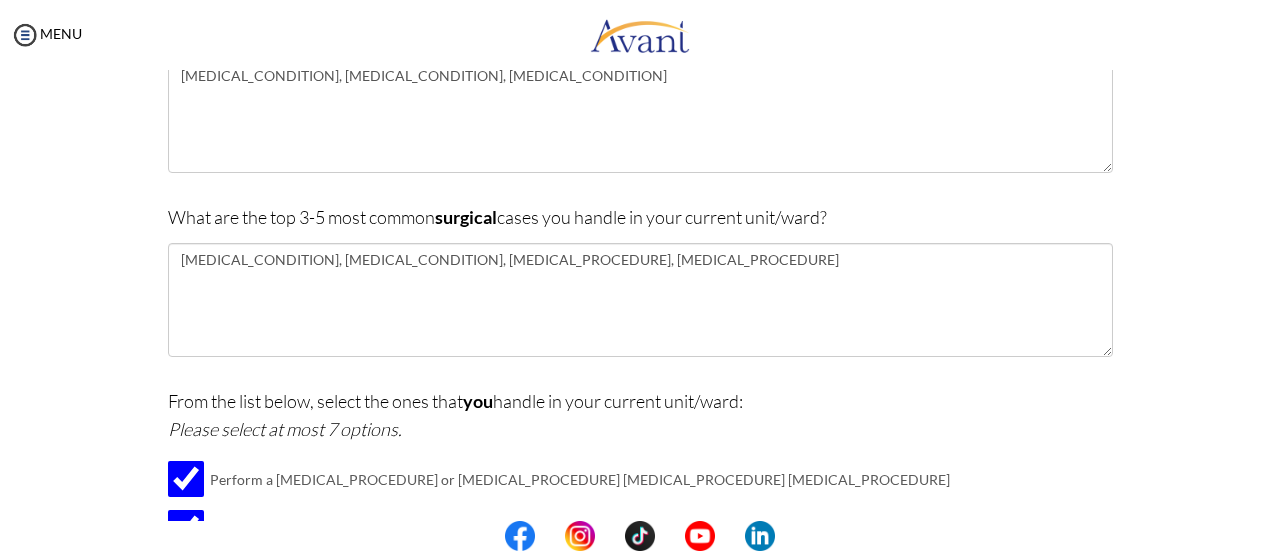 click on "Are you currently in school now?
Yes
No
Have you taken the NCLEX-RN exam before
Yes, and I passed!
Yes, and I did not pass.
No
I am scheduled to take the NCLEX at a future date.
Please share how many times you took the NCLEX and the dates you took each attempt.
When are you scheduled to take the NCLEX?
Have you taken an English proficiency exam? For example: IELTS, TOEFL, PTE, OET, etc.
Yes
No" at bounding box center (640, 421) 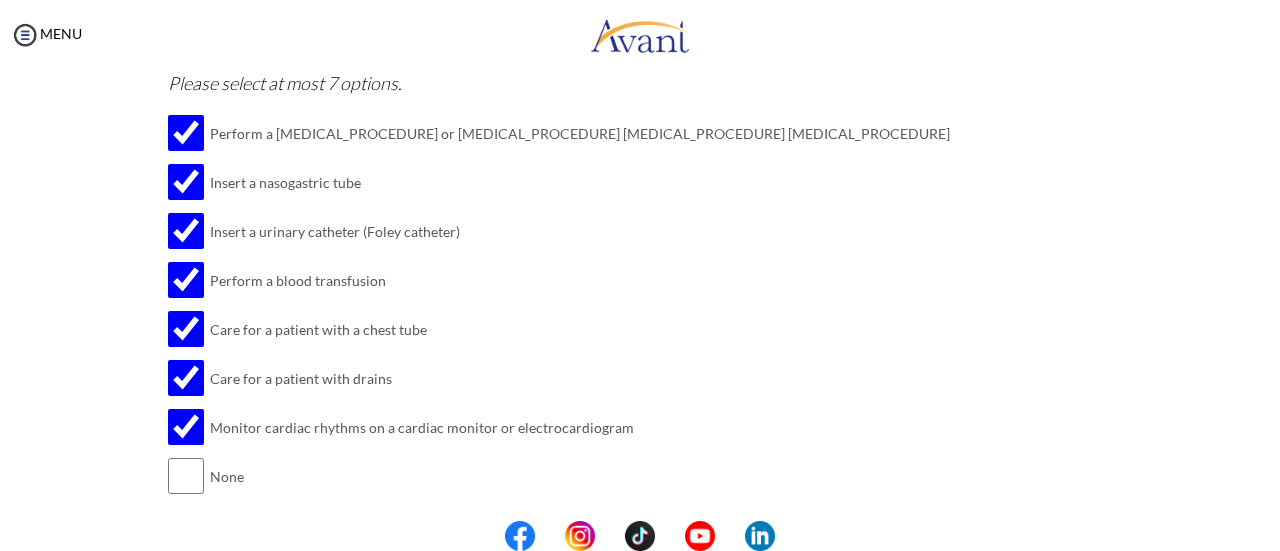 scroll, scrollTop: 644, scrollLeft: 0, axis: vertical 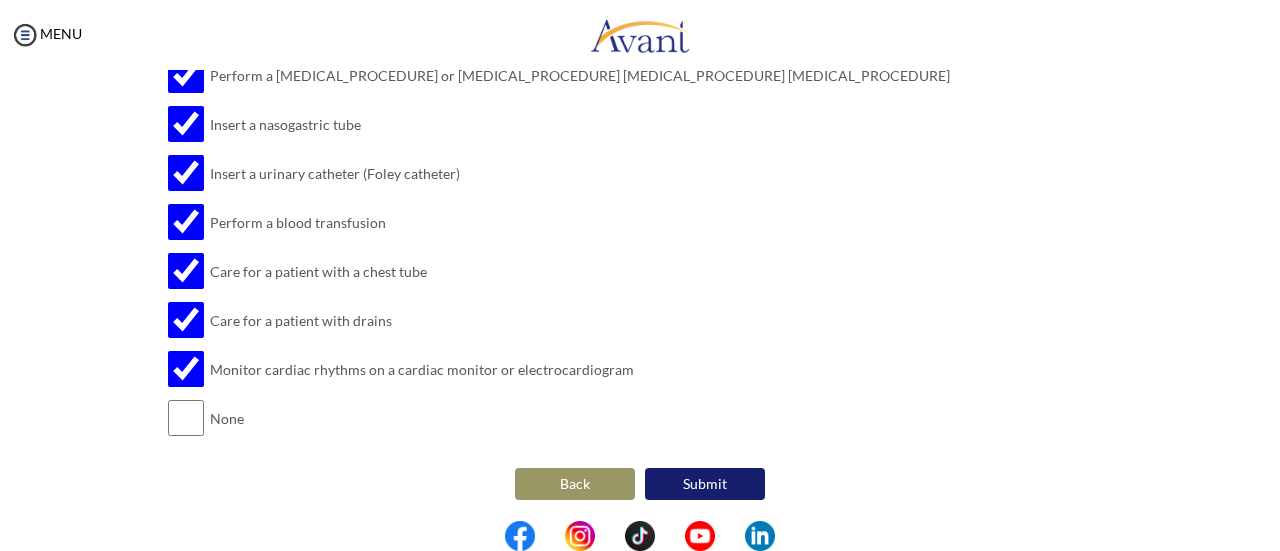 click on "Submit" at bounding box center [705, 484] 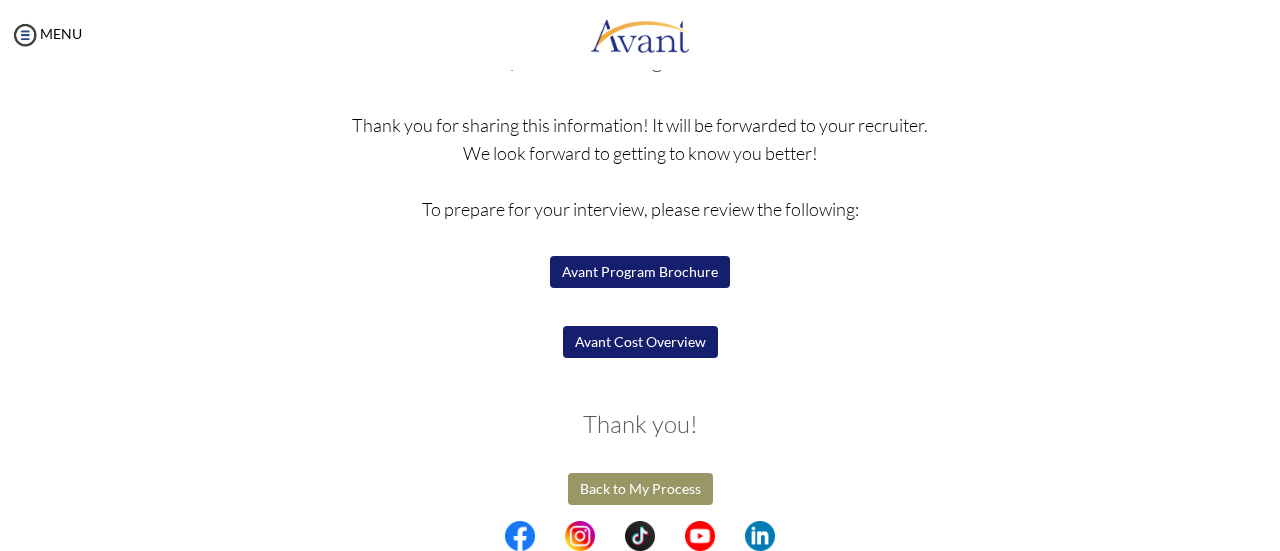 scroll, scrollTop: 156, scrollLeft: 0, axis: vertical 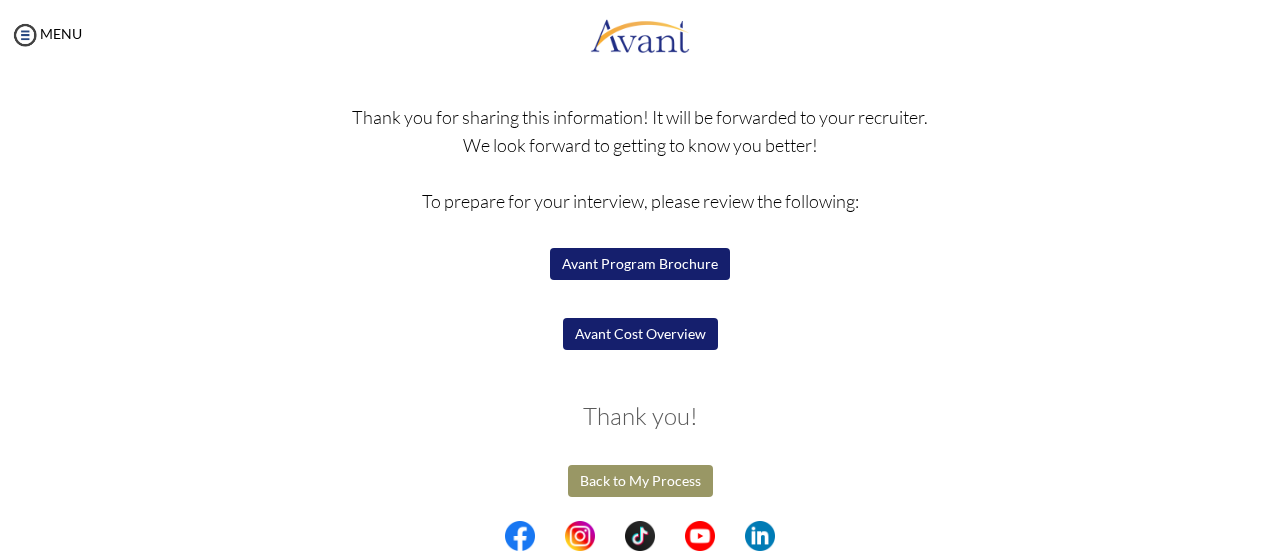 click on "Avant Program Brochure" at bounding box center [640, 264] 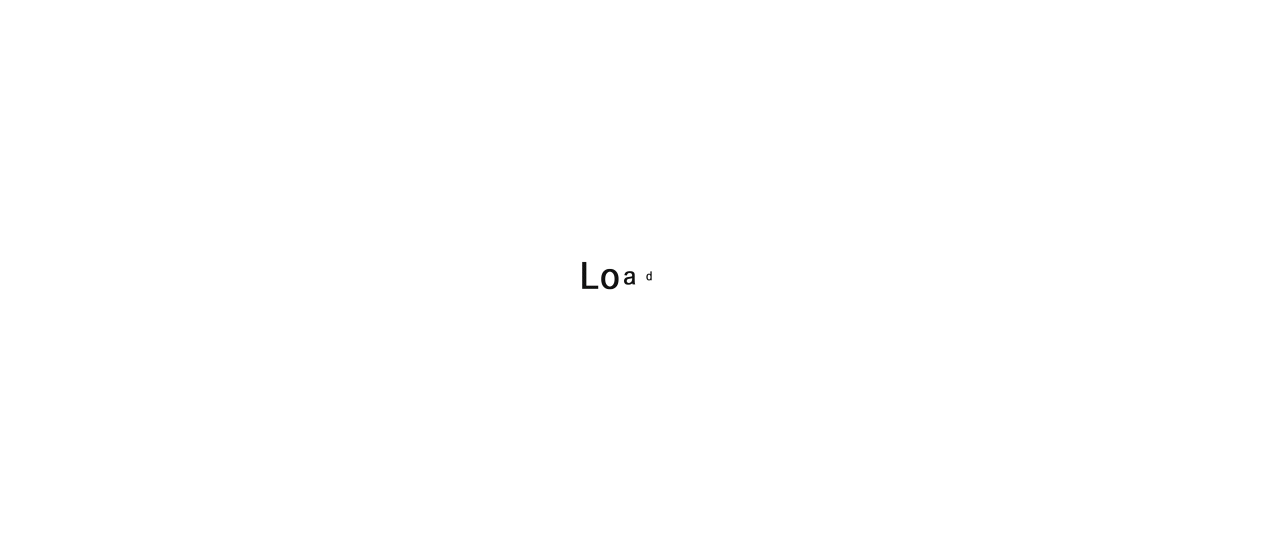 scroll, scrollTop: 0, scrollLeft: 0, axis: both 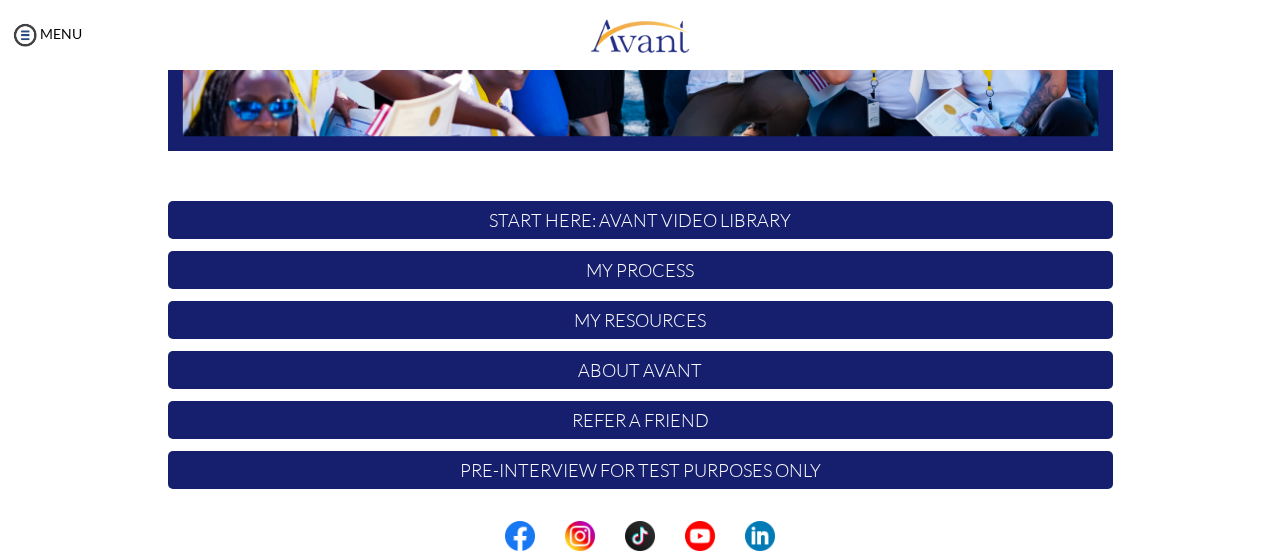 click on "My Process" at bounding box center (640, 270) 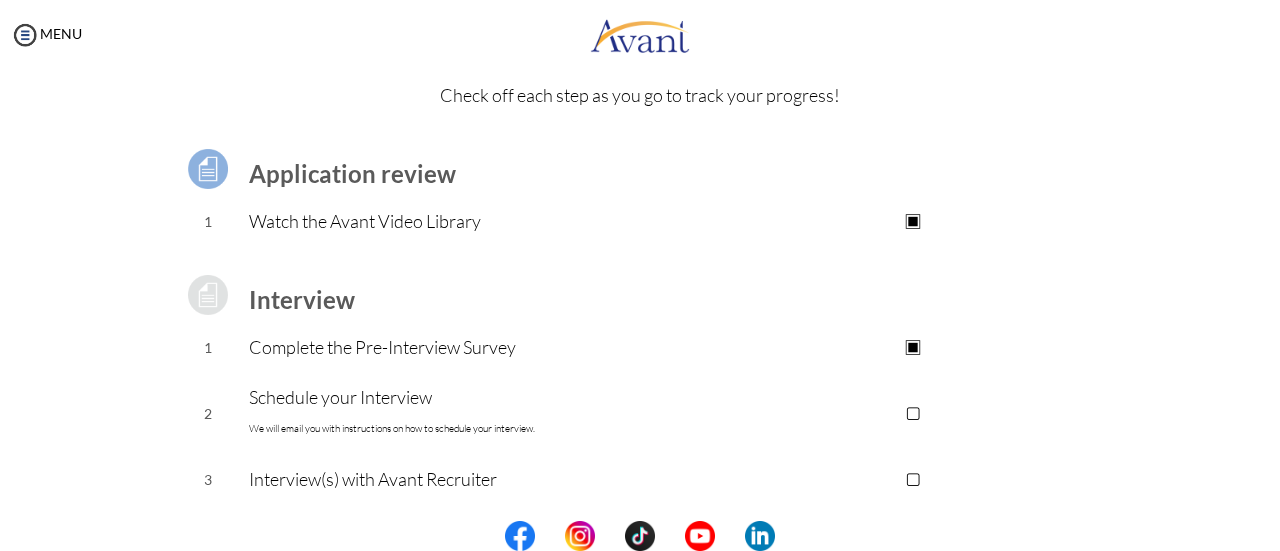 scroll, scrollTop: 132, scrollLeft: 0, axis: vertical 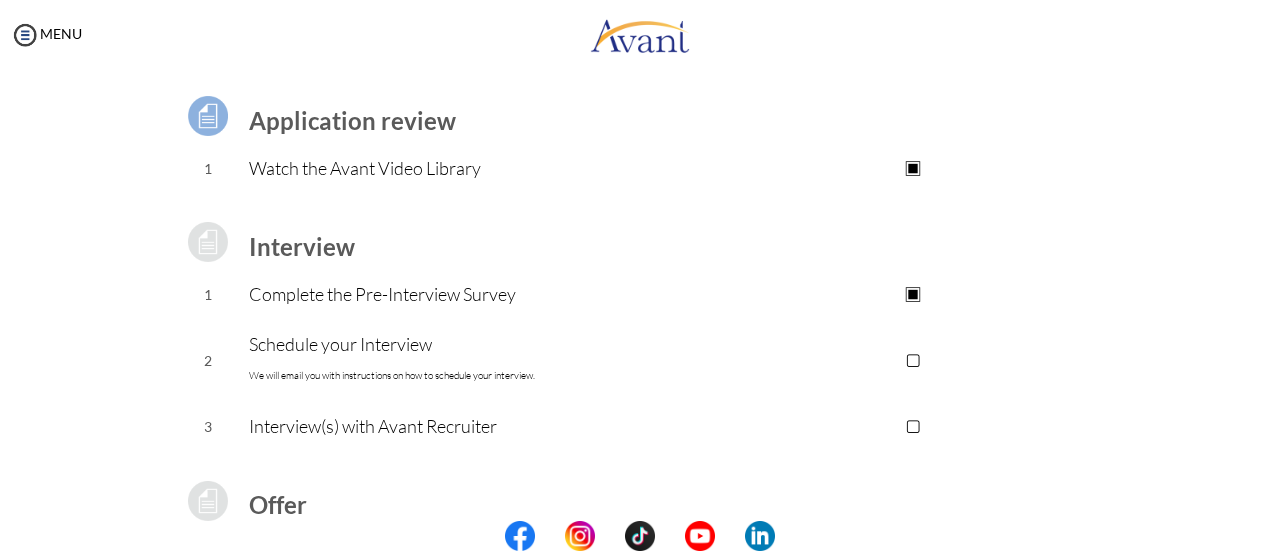 click on "▢" at bounding box center (912, 360) 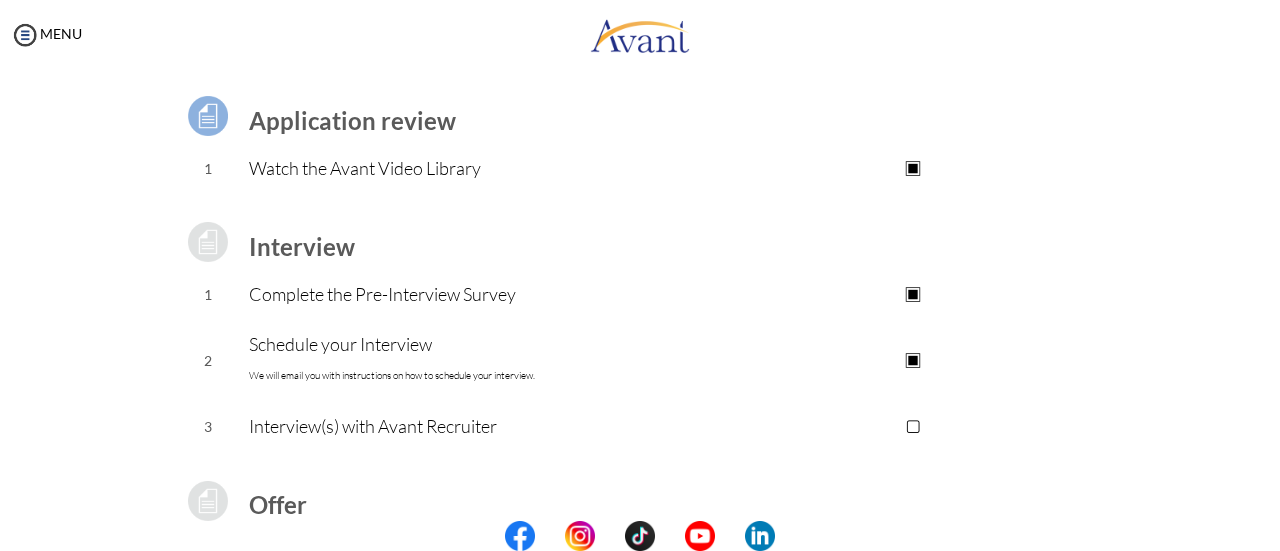 click on "▣" at bounding box center (912, 360) 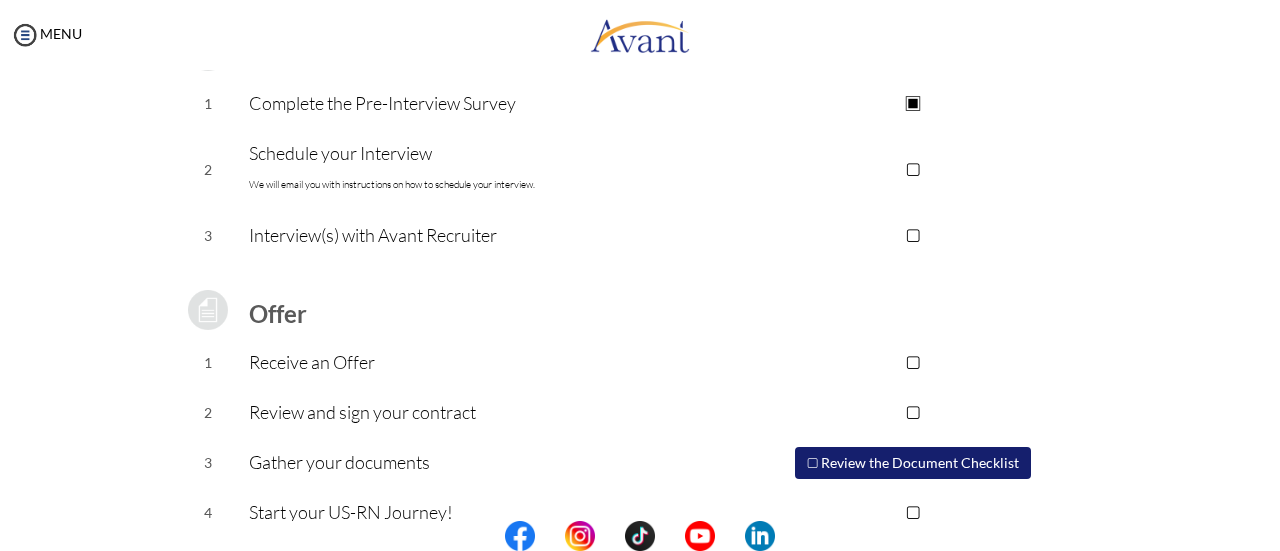 scroll, scrollTop: 358, scrollLeft: 0, axis: vertical 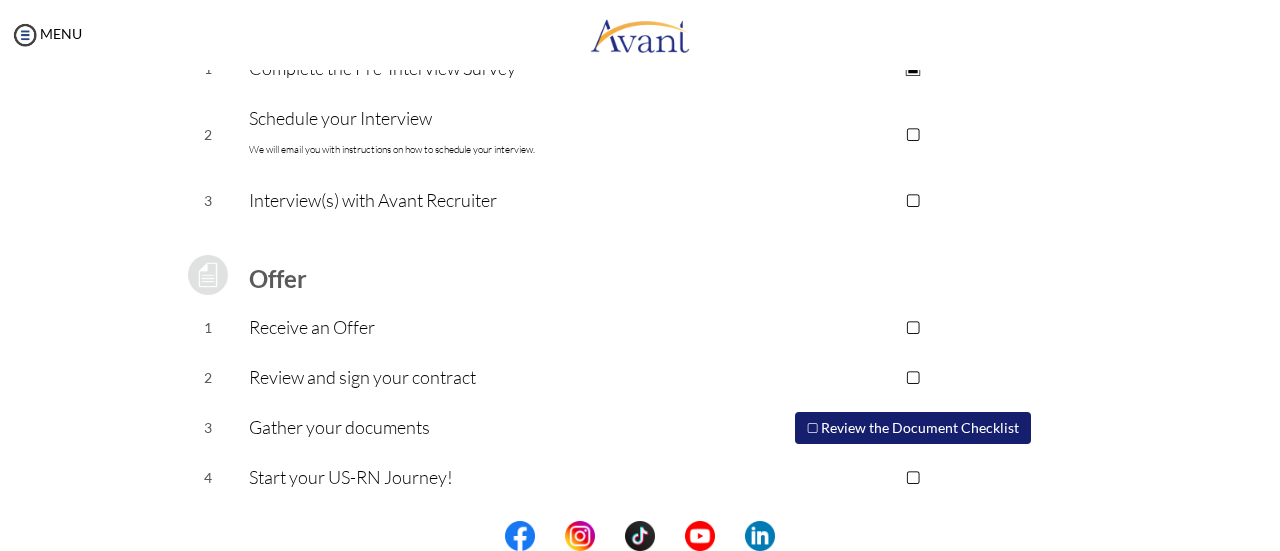 click on "▢ Review the Document Checklist" at bounding box center [913, 428] 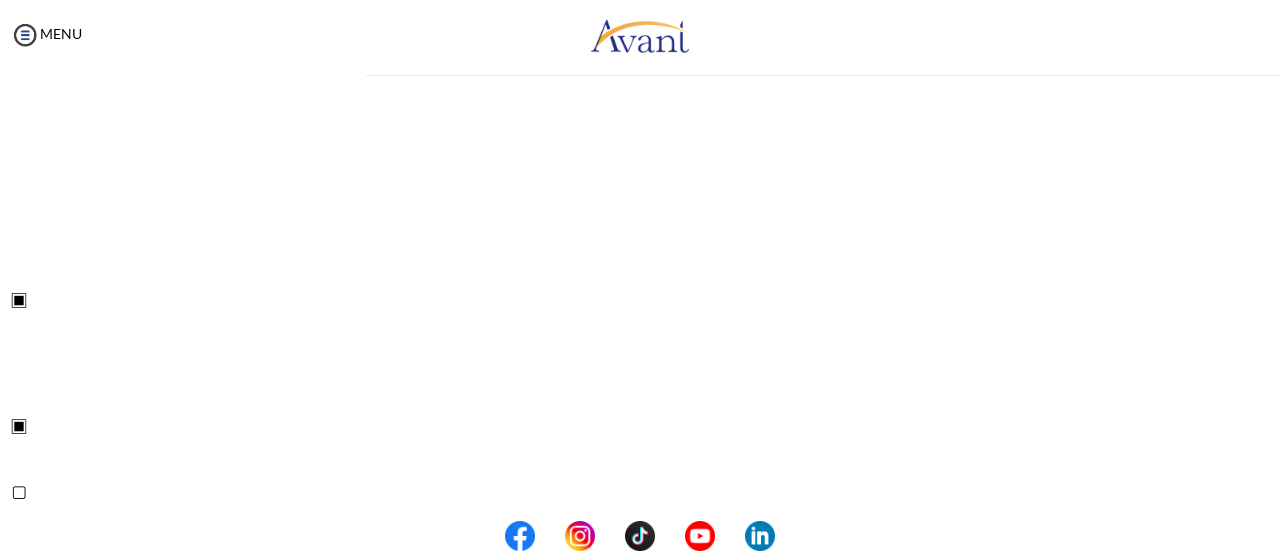 scroll, scrollTop: 0, scrollLeft: 0, axis: both 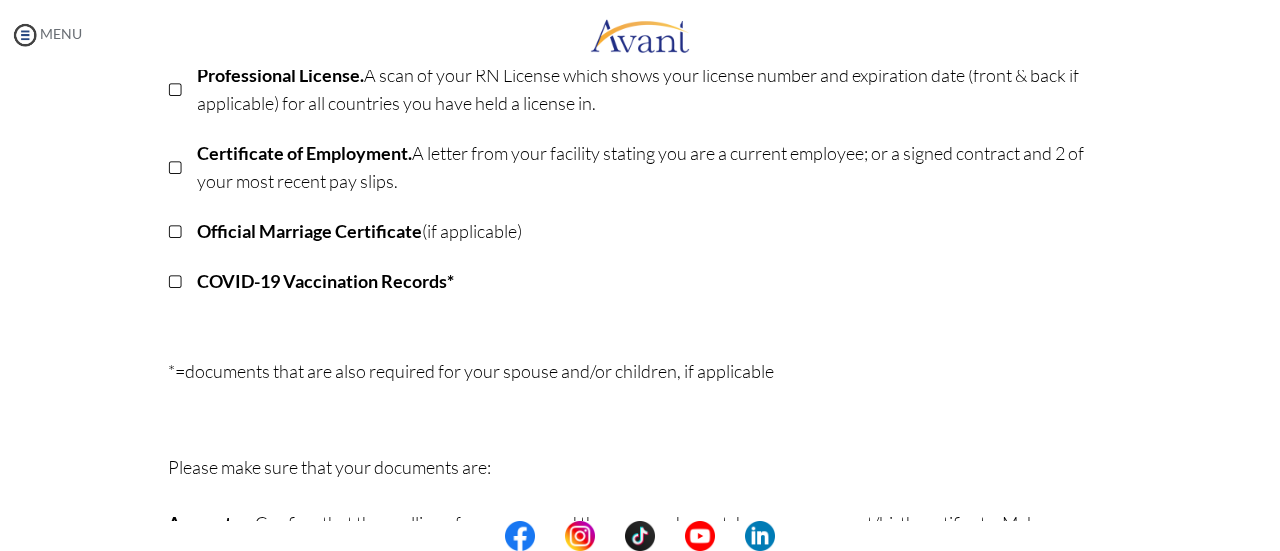 click at bounding box center (25, 35) 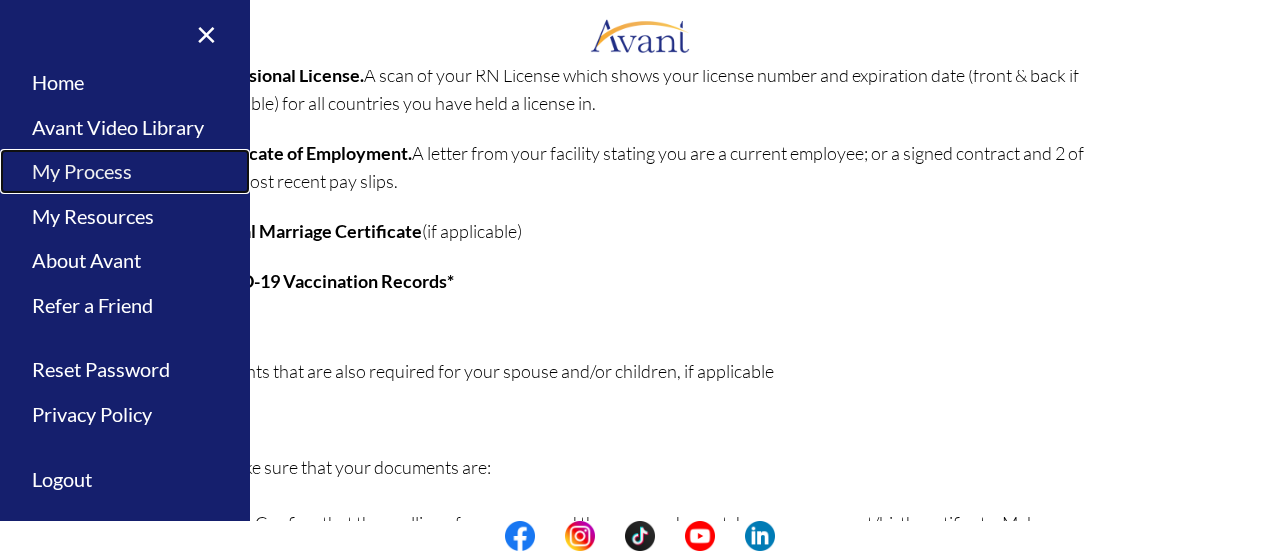 click on "My Process" at bounding box center (125, 171) 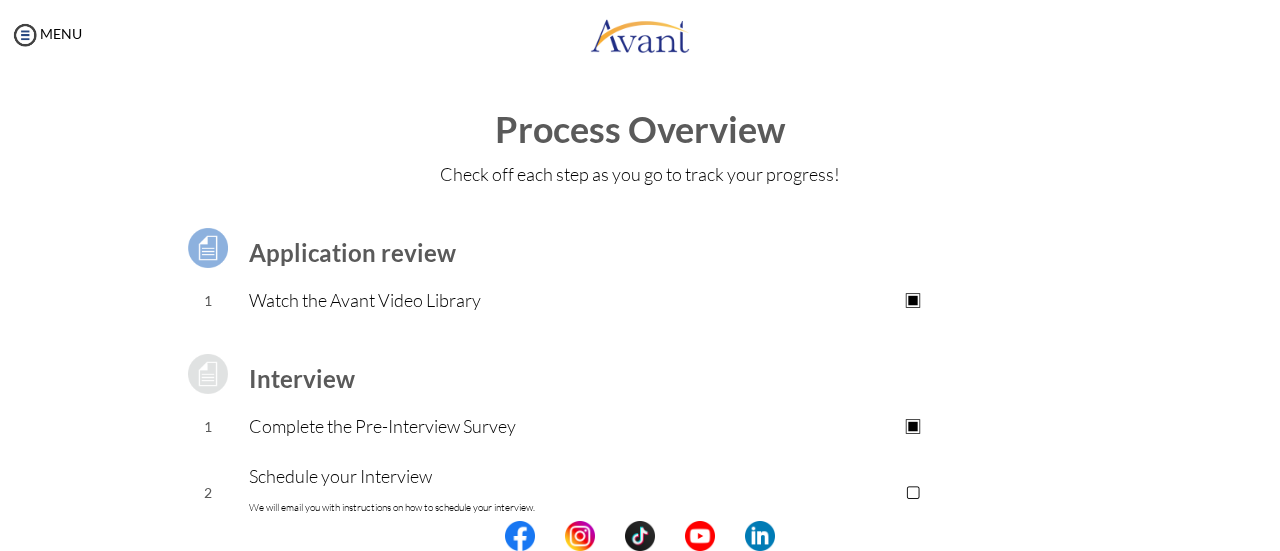 click on "MENU" at bounding box center [41, 275] 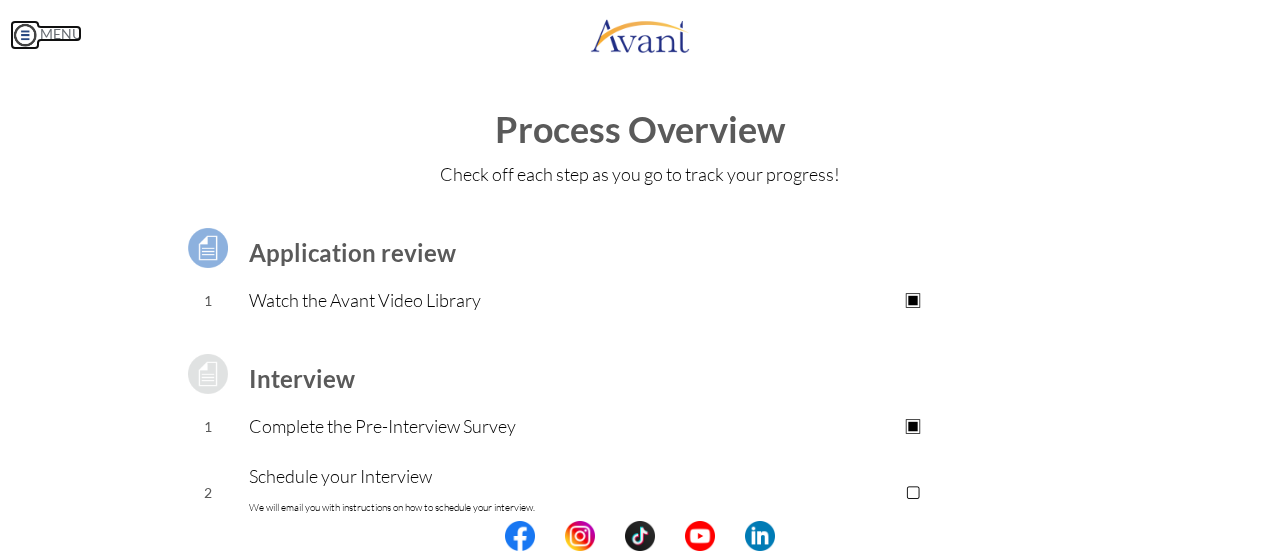 click on "MENU" at bounding box center [46, 33] 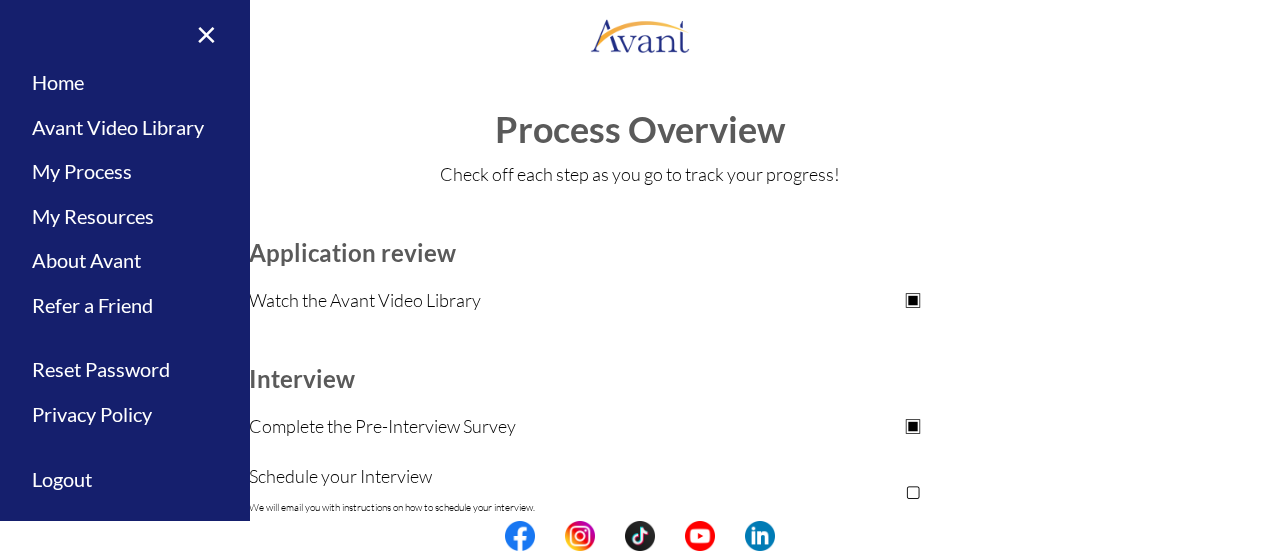 click on "Process Overview
Check off each step as you go to track your progress!
Application review
1 Watch the Avant Video Library ▣ Avant Video Library
Interview
1 Complete the Pre-Interview Survey ▣ Take the Pre-Interview Survey
2 Schedule your Interview We will email you with instructions on how to schedule your interview. ▢
3 Interview(s) with Avant Recruiter ▢
Offer
1 Receive an Offer ▢
2 Review and sign your contract ▢
3 Gather your documents ▢ Review the Document Checklist
4 Start your US-RN Journey! ▢" at bounding box center [640, 535] 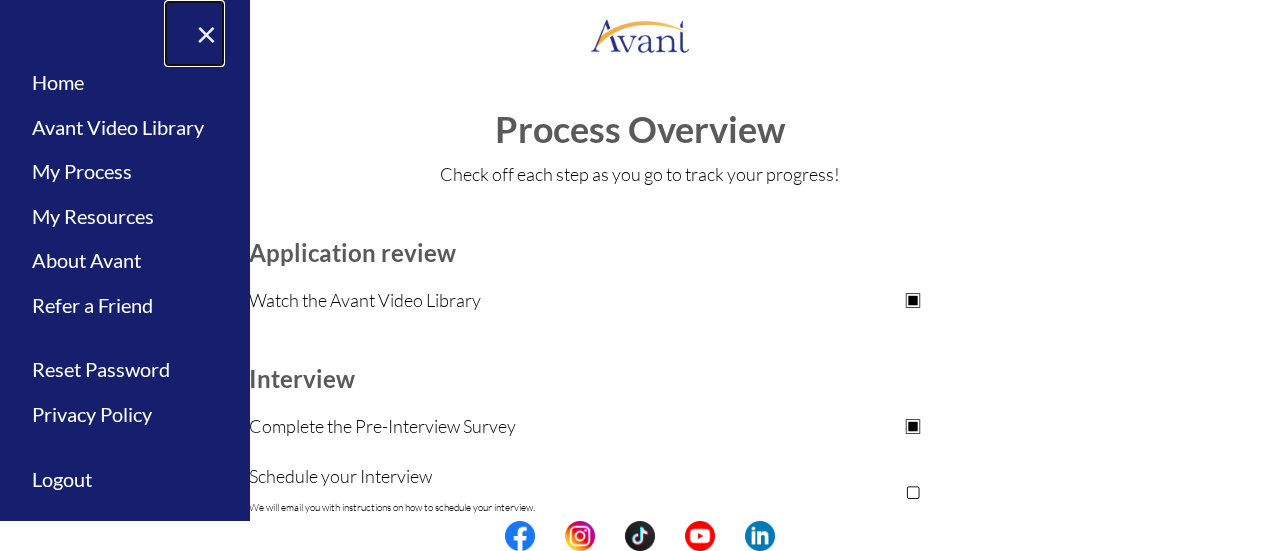 click on "×" at bounding box center (194, 33) 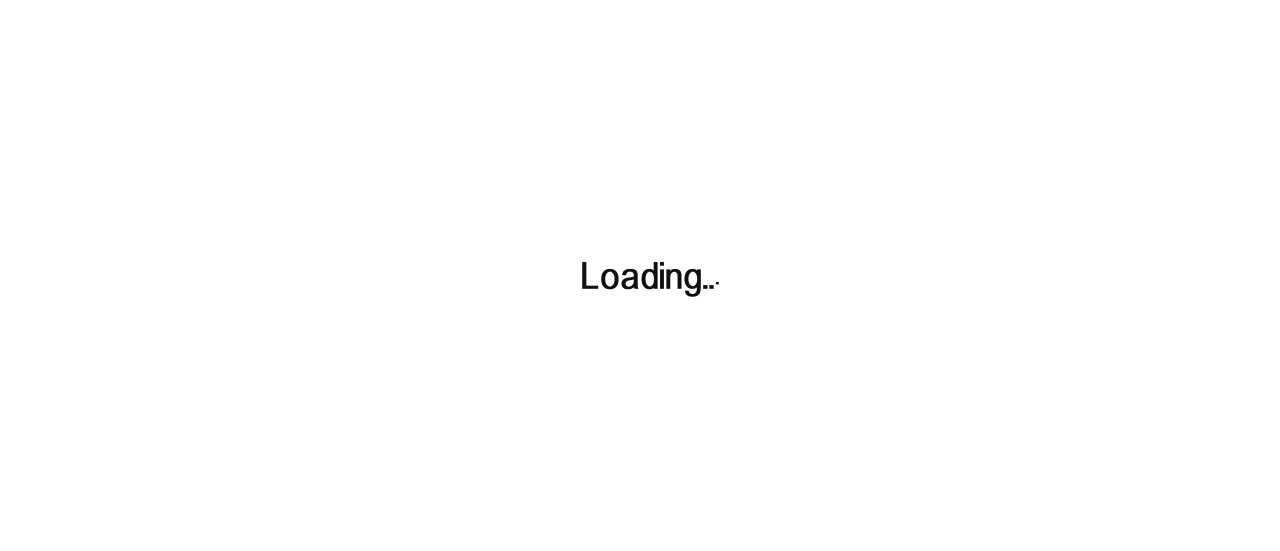 scroll, scrollTop: 0, scrollLeft: 0, axis: both 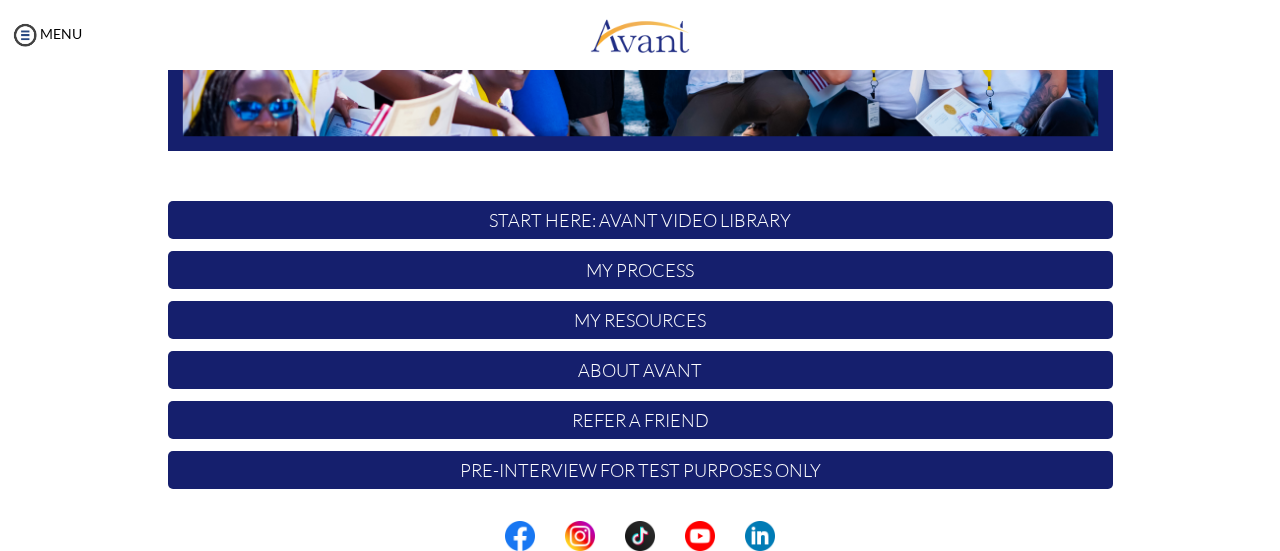 click on "Pre-Interview for test purposes only" at bounding box center [640, 470] 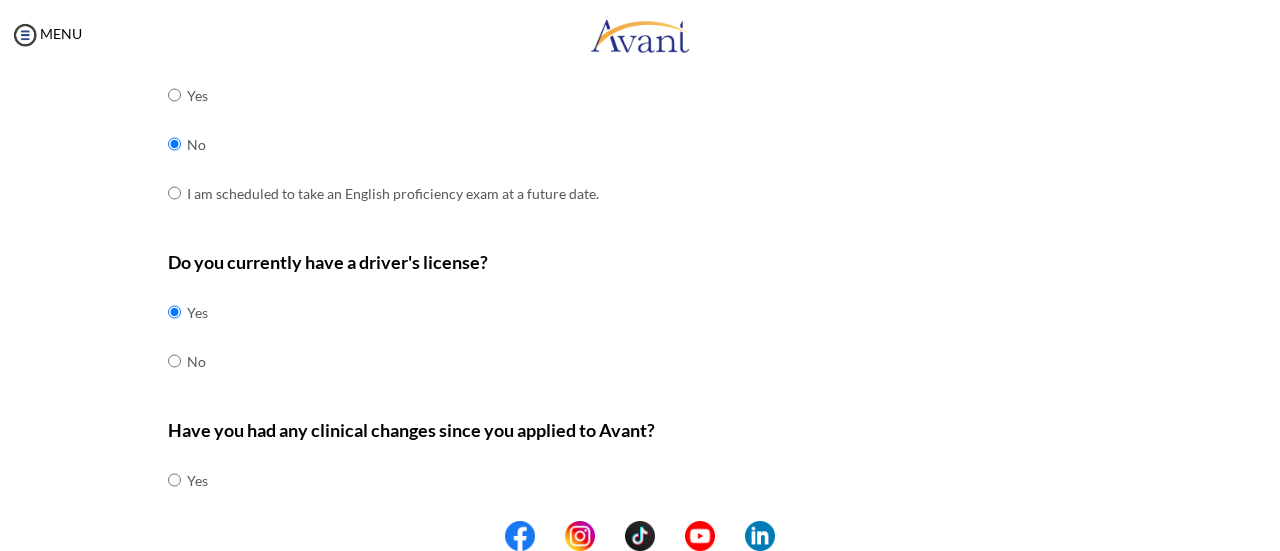 scroll, scrollTop: 724, scrollLeft: 0, axis: vertical 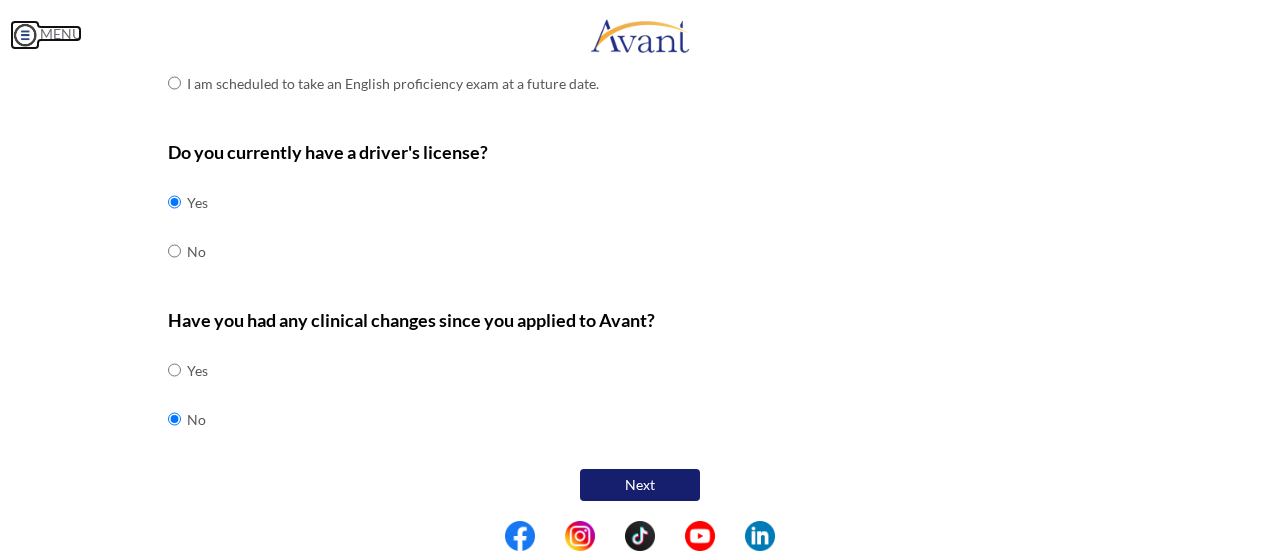click at bounding box center (25, 35) 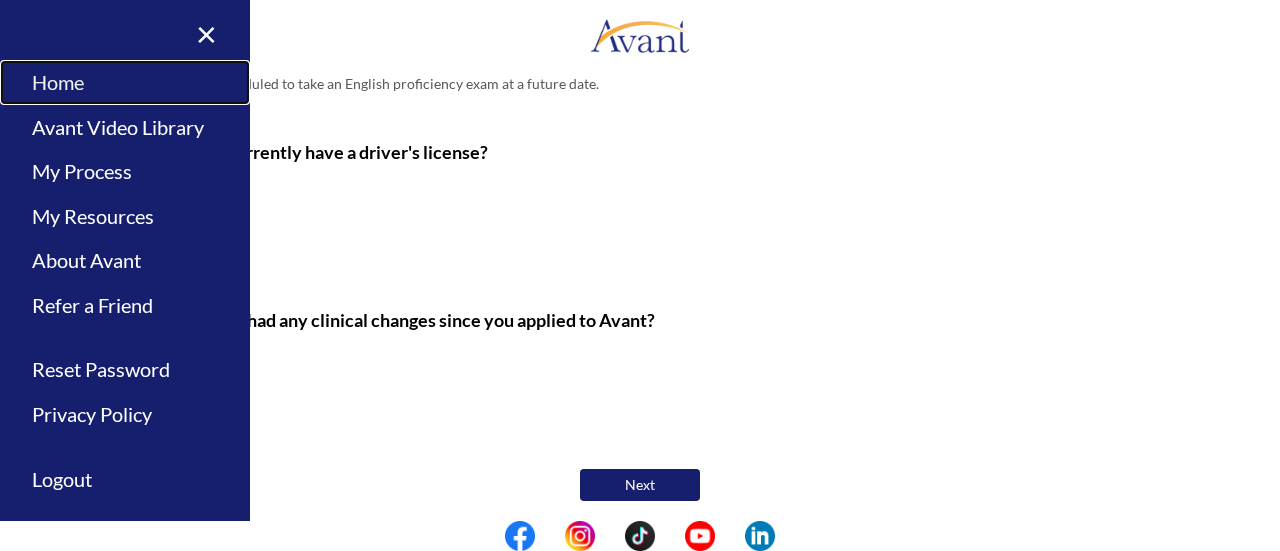click on "Home" at bounding box center [125, 82] 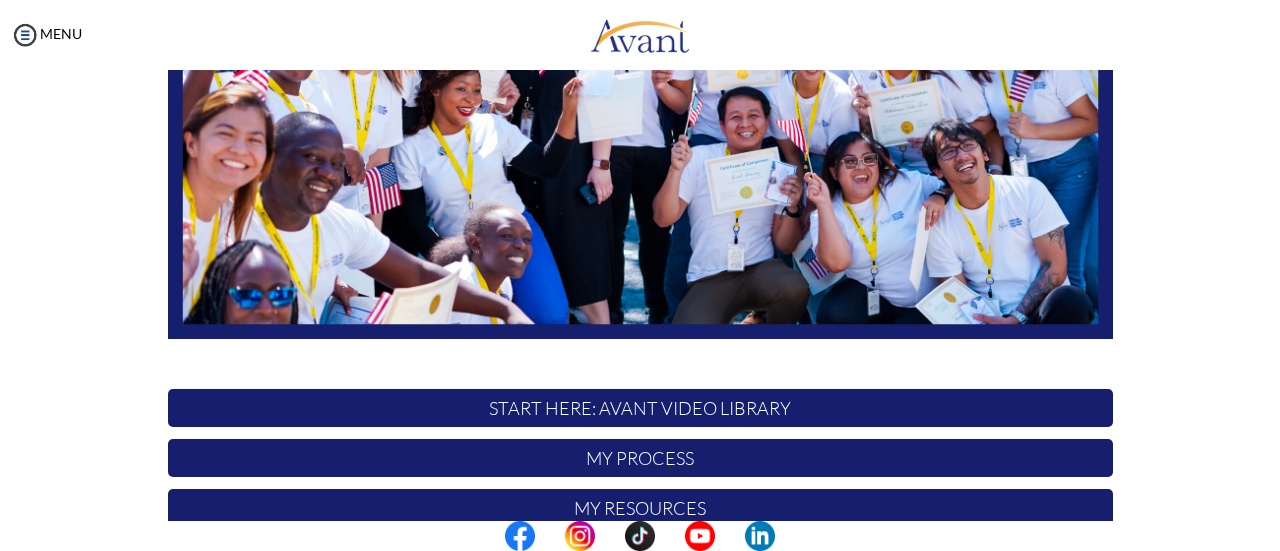 scroll, scrollTop: 405, scrollLeft: 0, axis: vertical 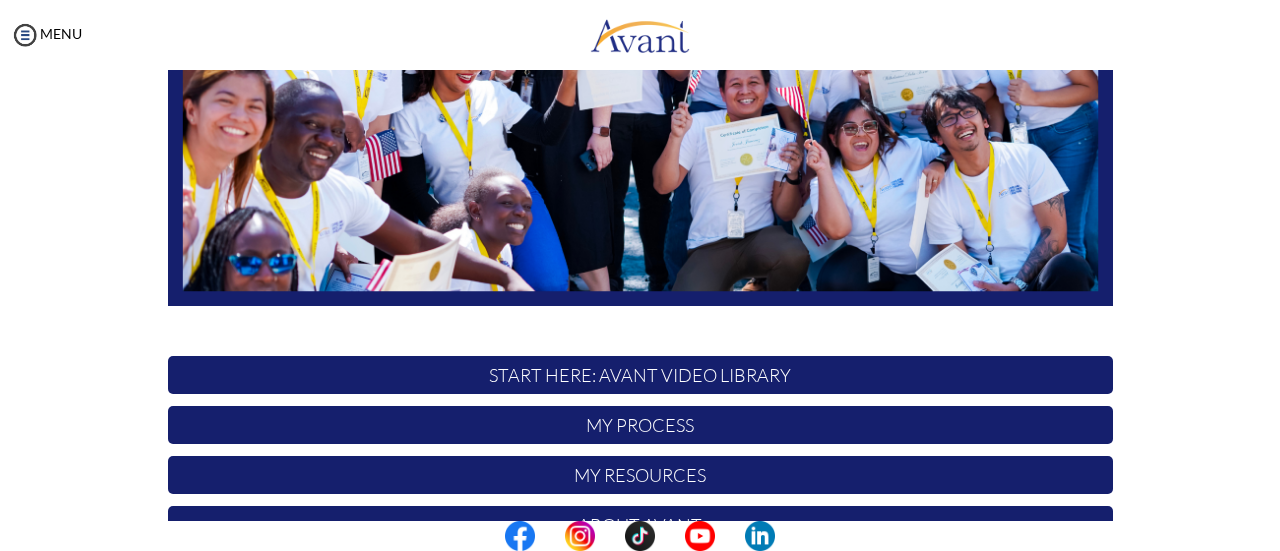 click on "START HERE: Avant Video Library" at bounding box center (640, 375) 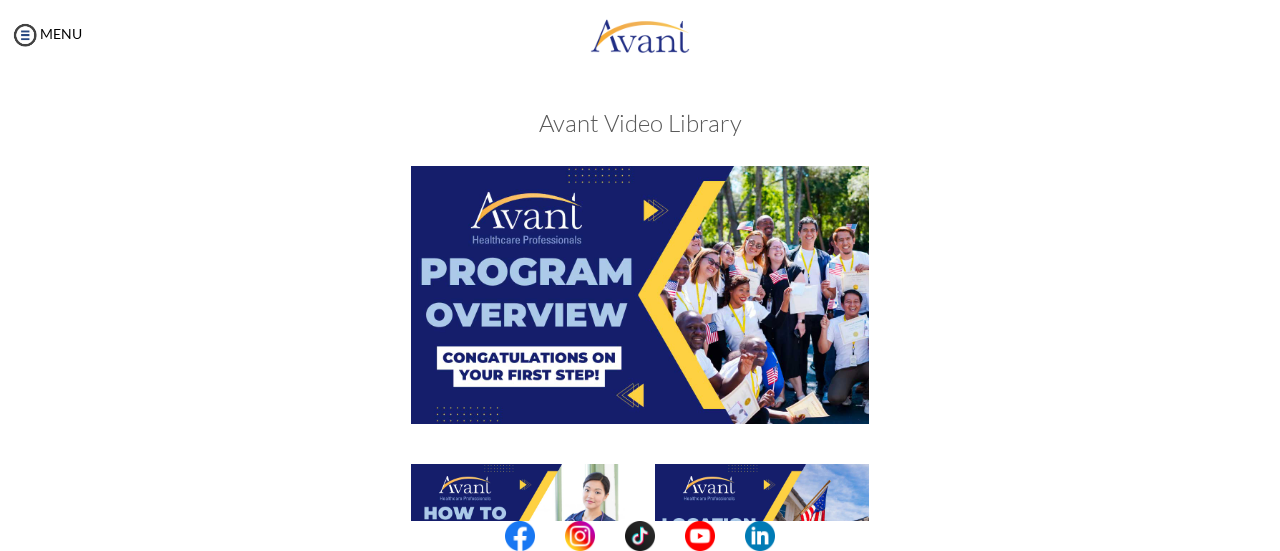 click at bounding box center (640, 294) 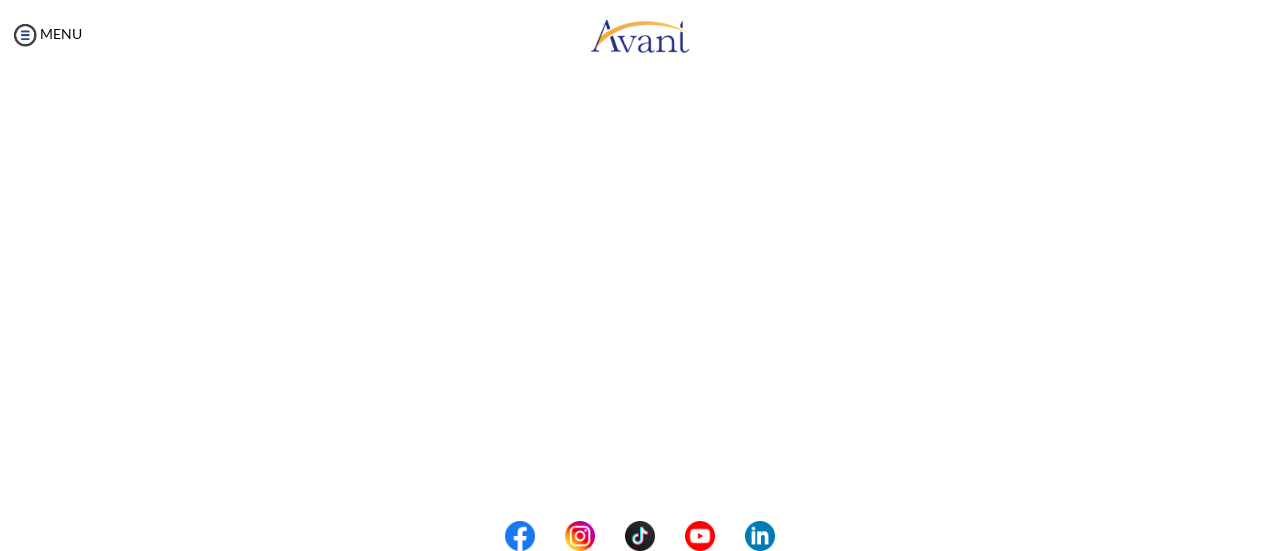 scroll, scrollTop: 0, scrollLeft: 0, axis: both 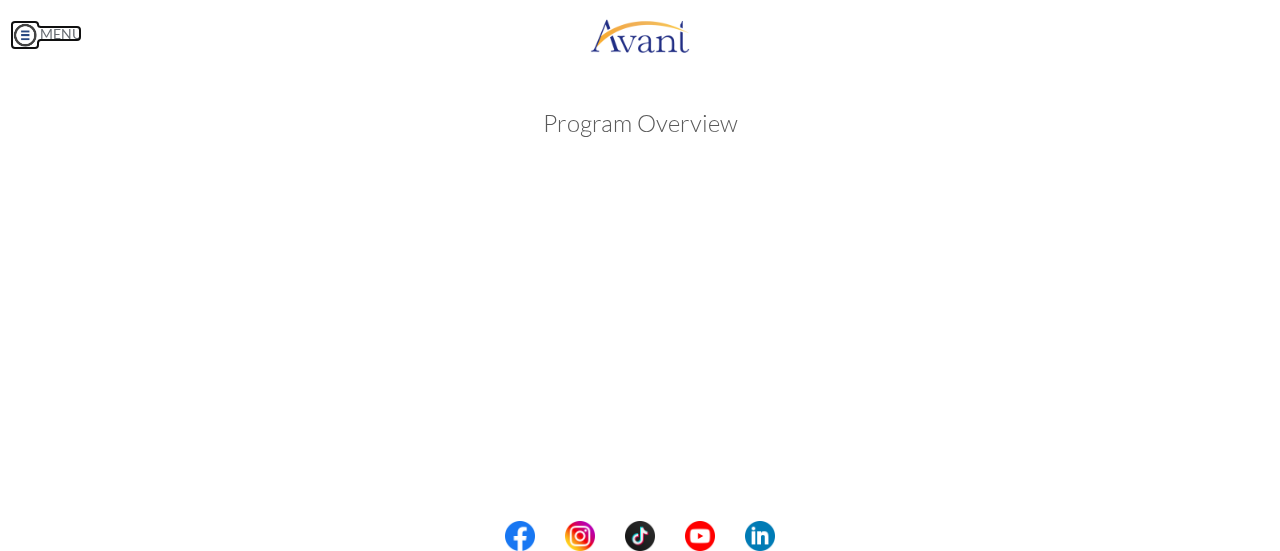 click at bounding box center (25, 35) 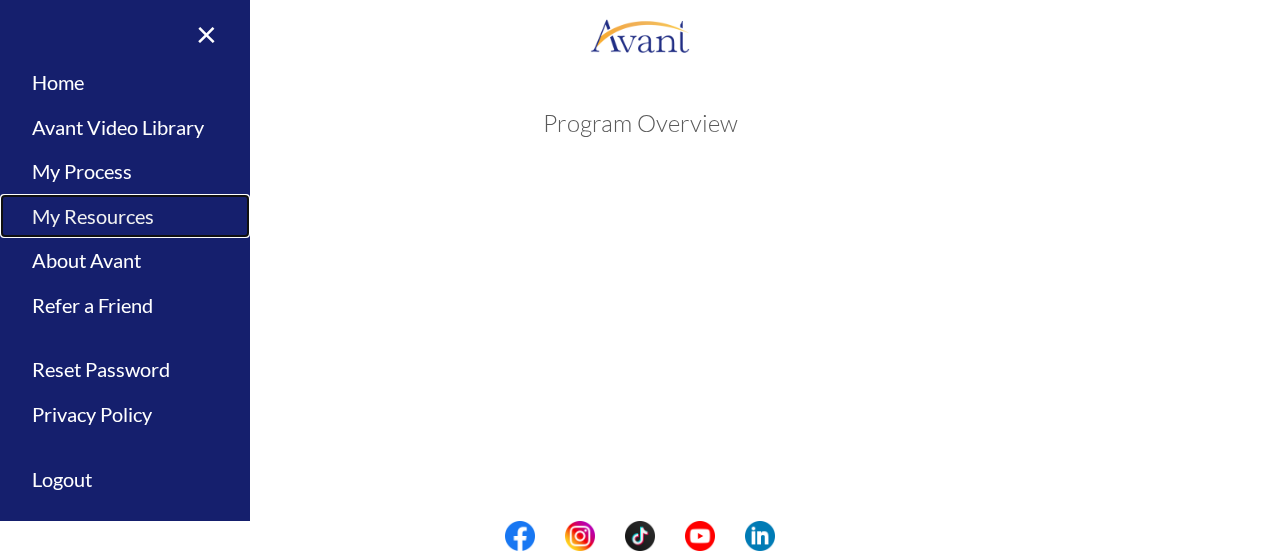 click on "My Resources" at bounding box center (125, 216) 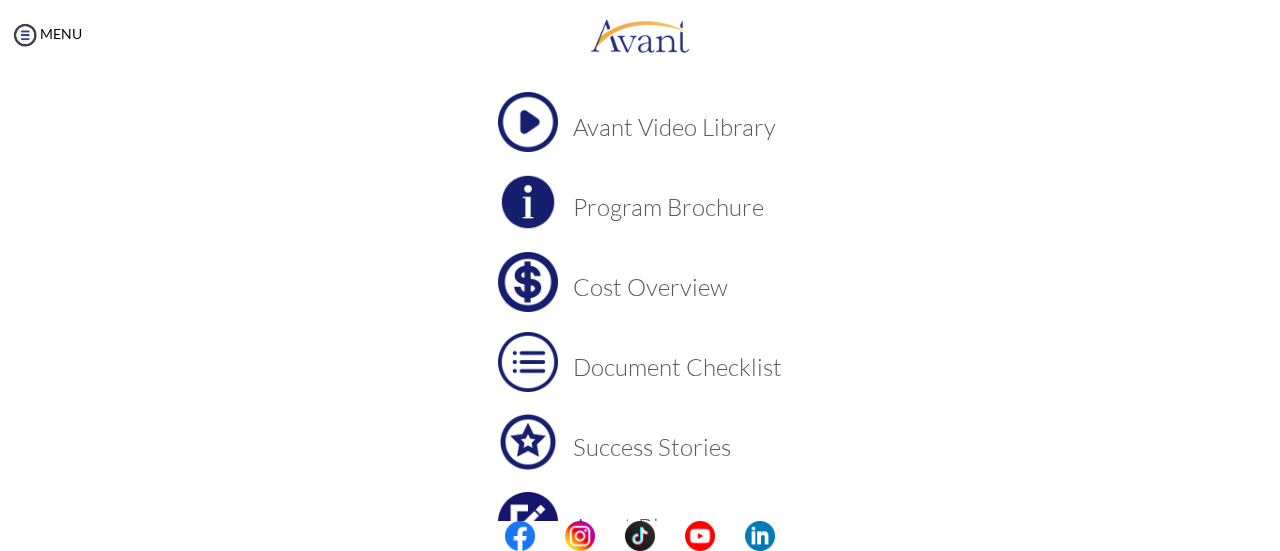 scroll, scrollTop: 128, scrollLeft: 0, axis: vertical 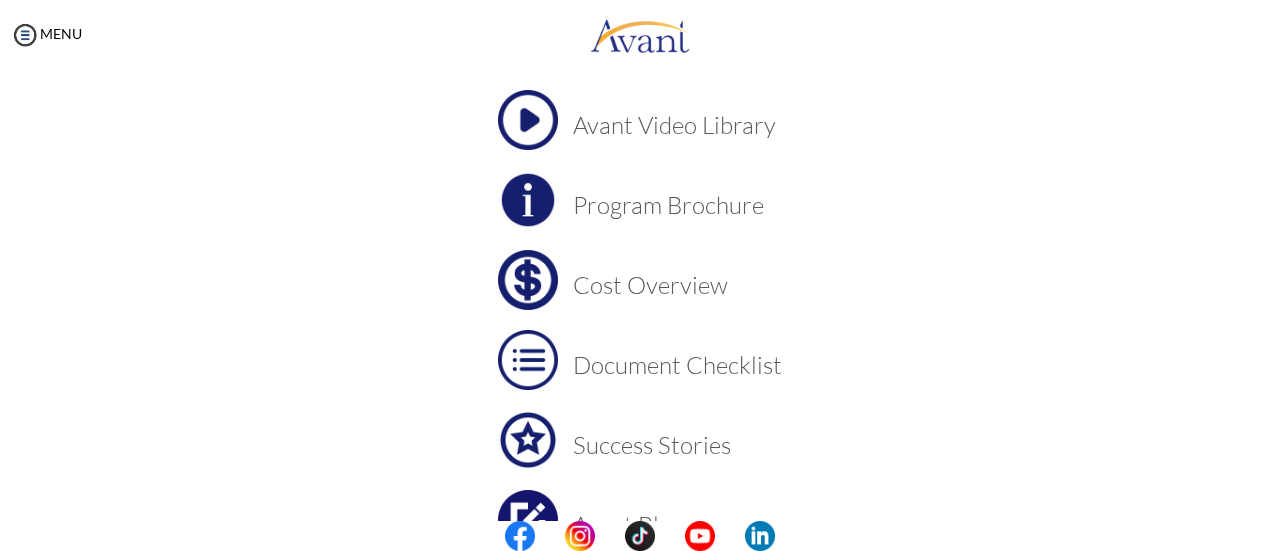 click at bounding box center (528, 280) 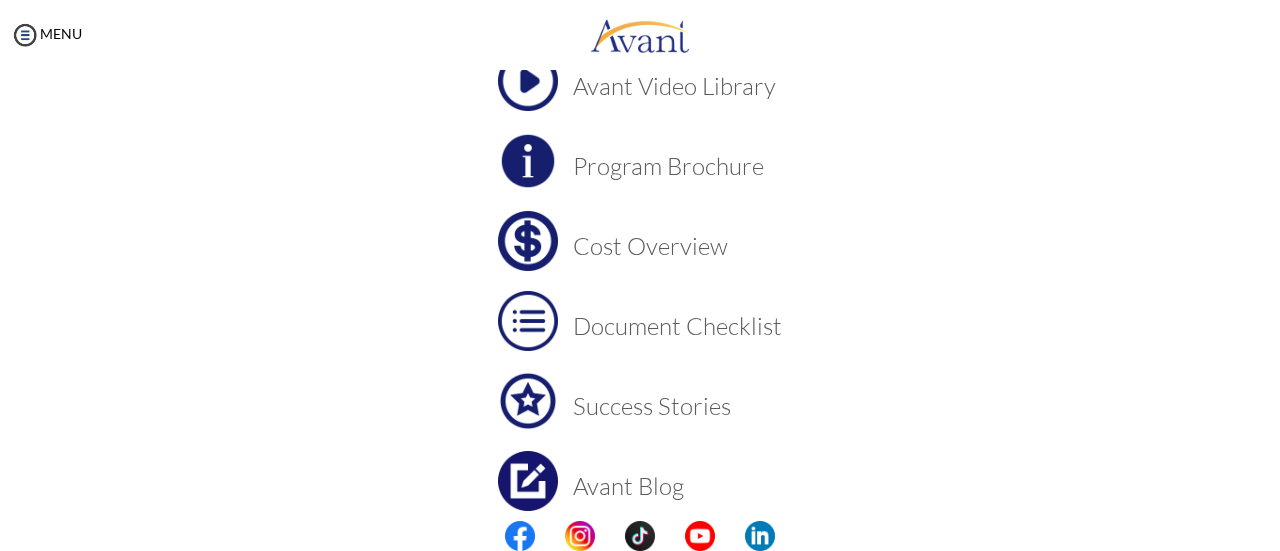 scroll, scrollTop: 166, scrollLeft: 0, axis: vertical 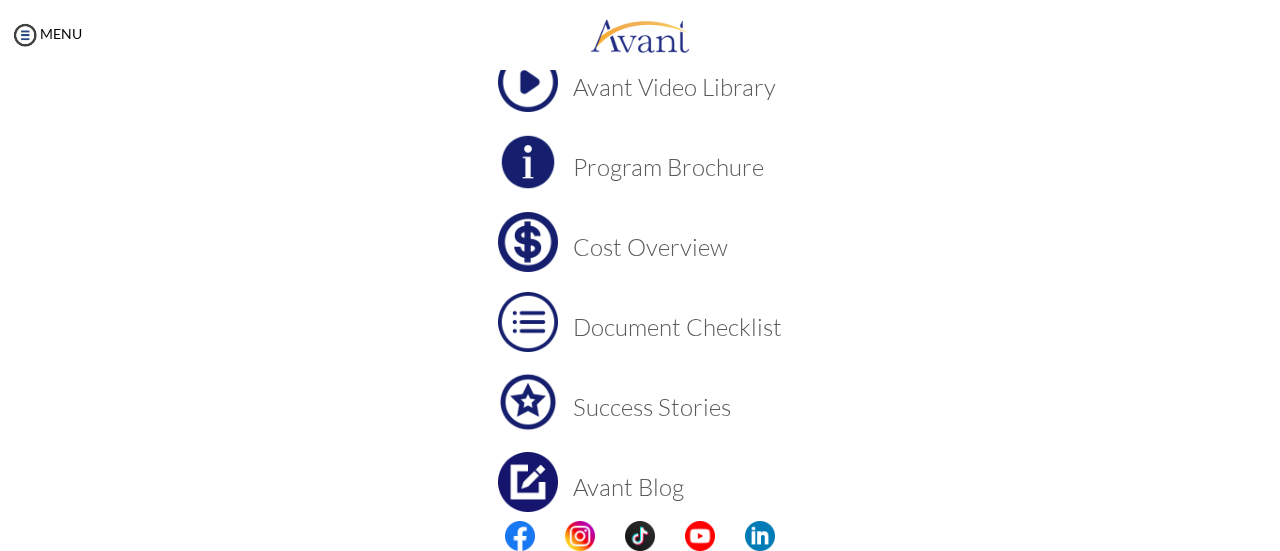 click on "Program Brochure" at bounding box center (677, 167) 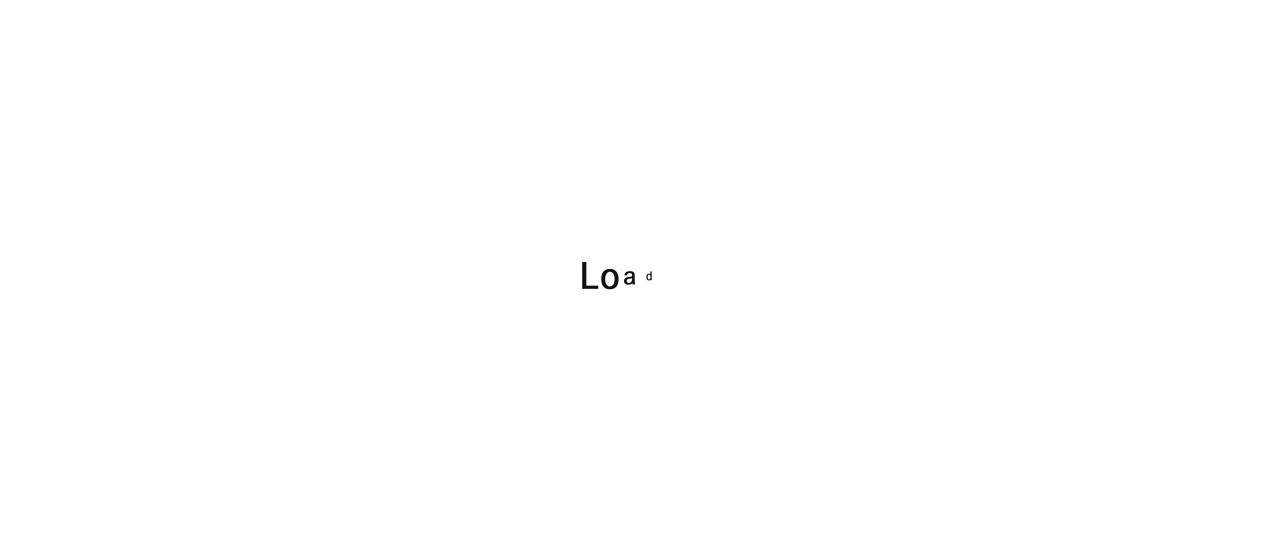 scroll, scrollTop: 0, scrollLeft: 0, axis: both 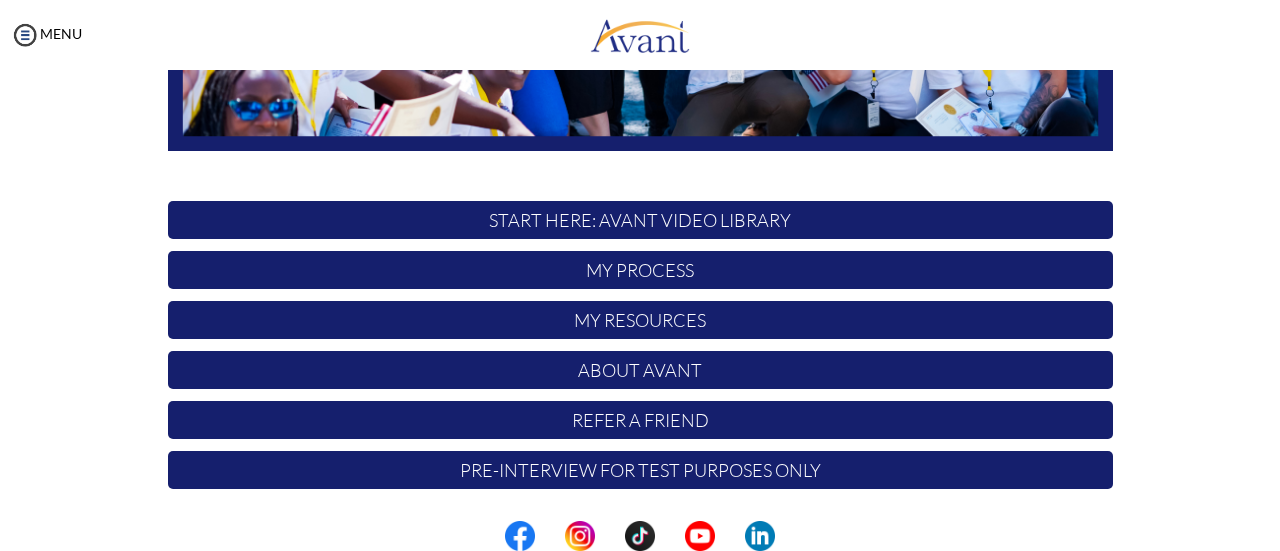 click on "START HERE: Avant Video Library" at bounding box center (640, 220) 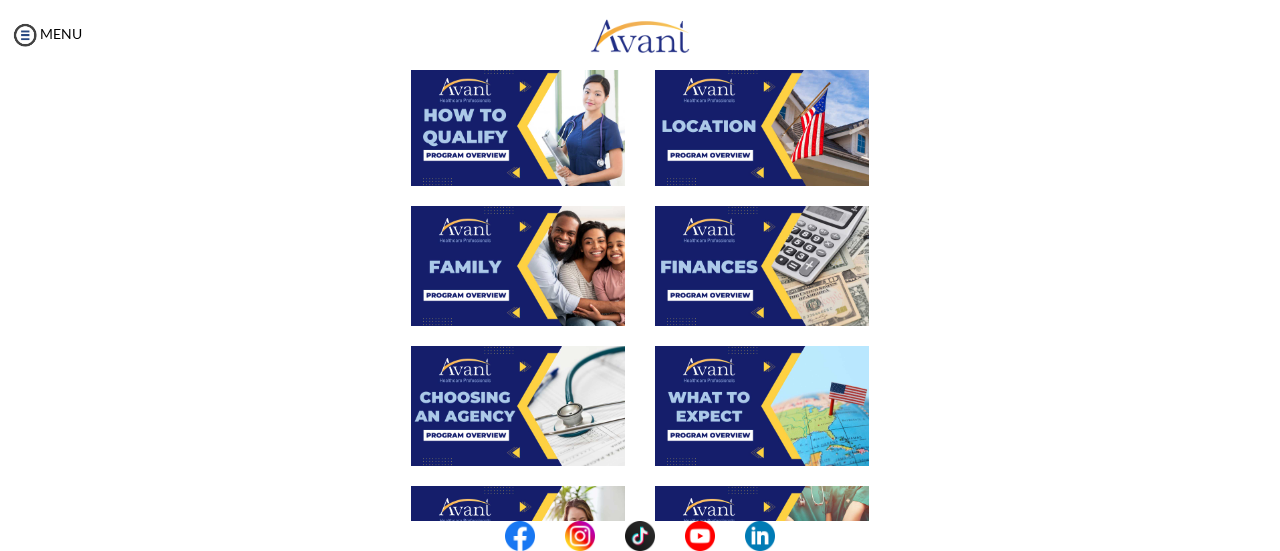 scroll, scrollTop: 400, scrollLeft: 0, axis: vertical 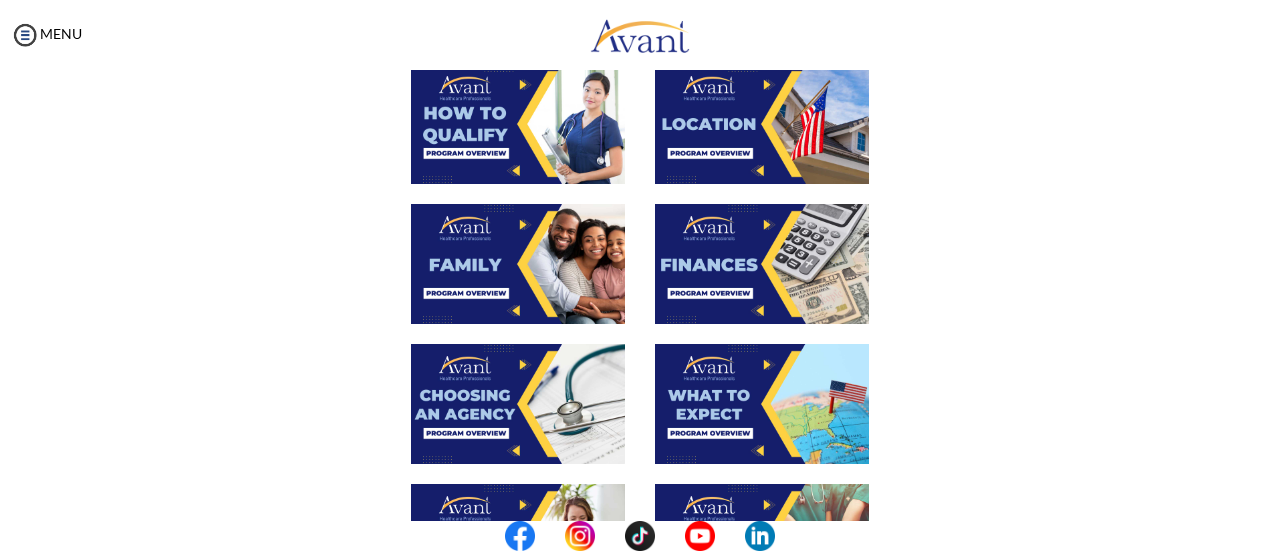 click at bounding box center (762, 264) 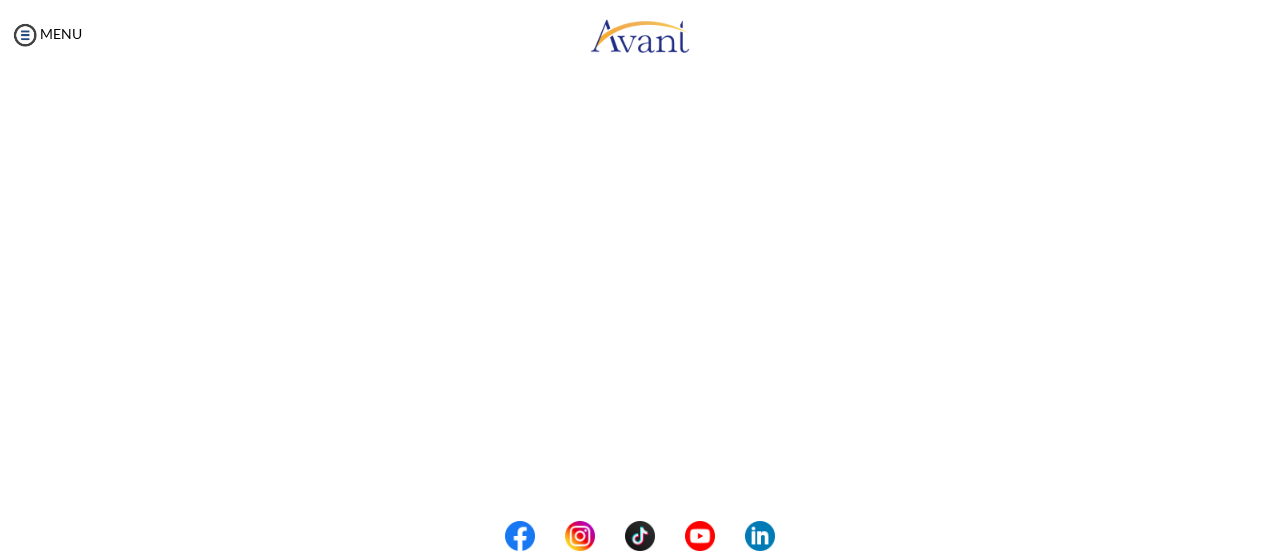 scroll, scrollTop: 0, scrollLeft: 0, axis: both 